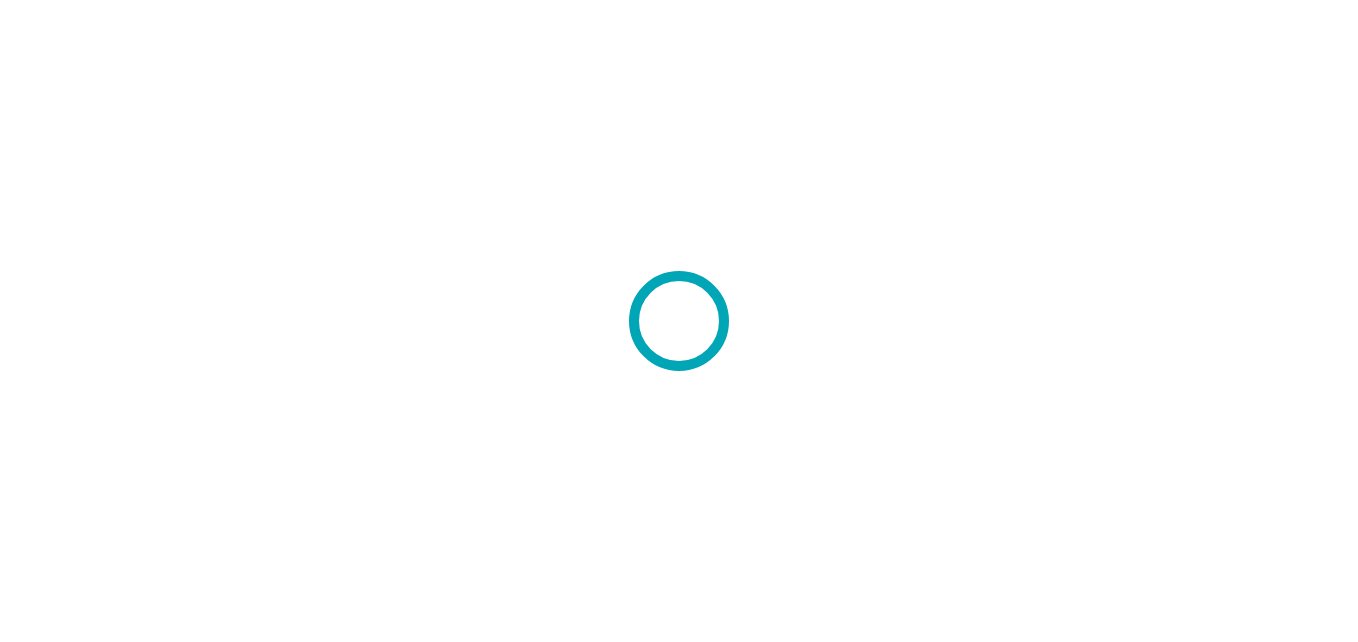 scroll, scrollTop: 0, scrollLeft: 0, axis: both 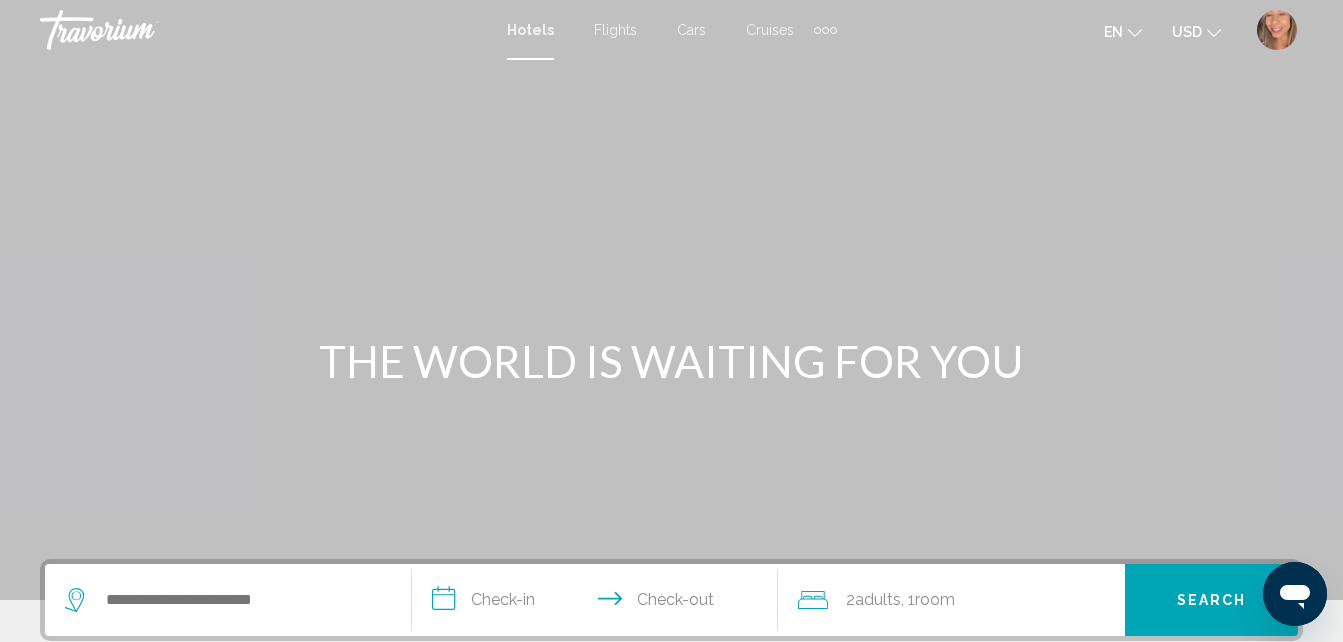 click at bounding box center [228, 600] 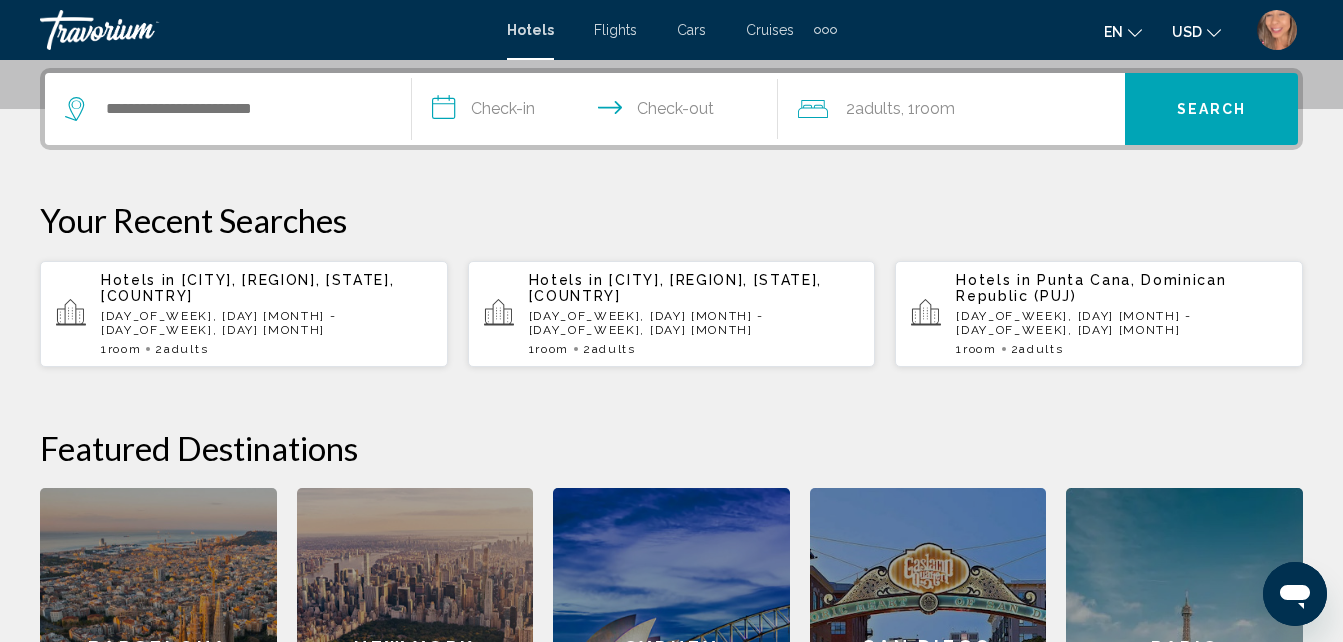 scroll, scrollTop: 494, scrollLeft: 0, axis: vertical 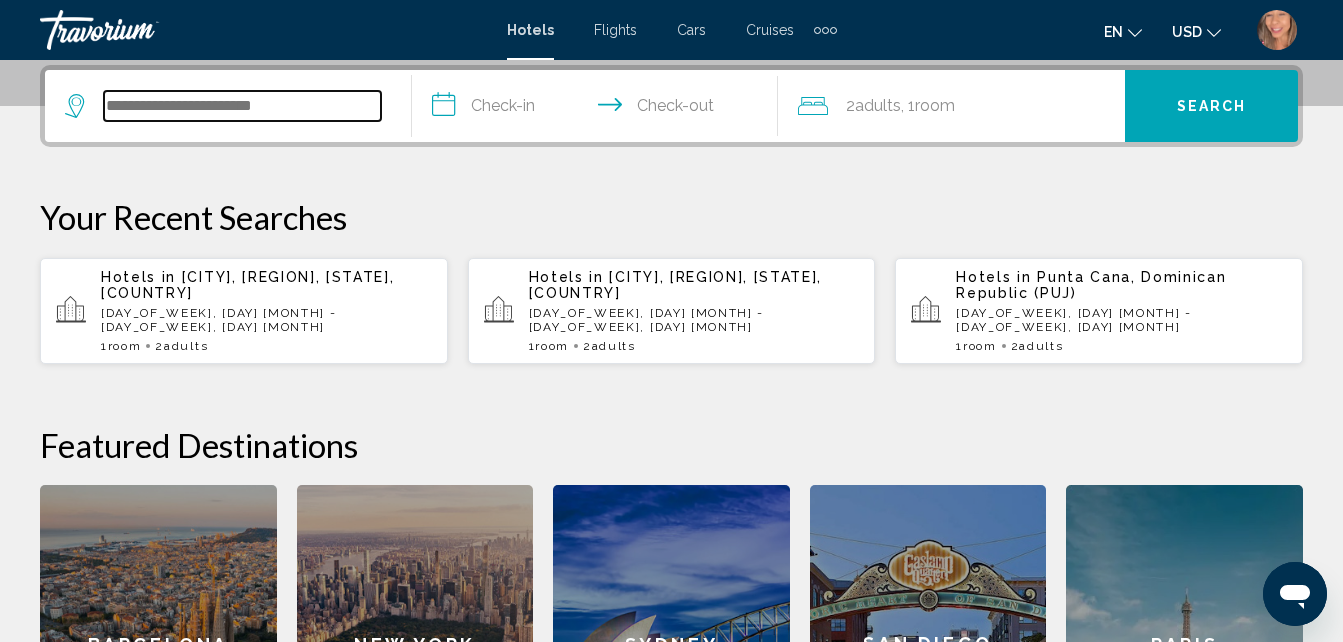 click at bounding box center [242, 106] 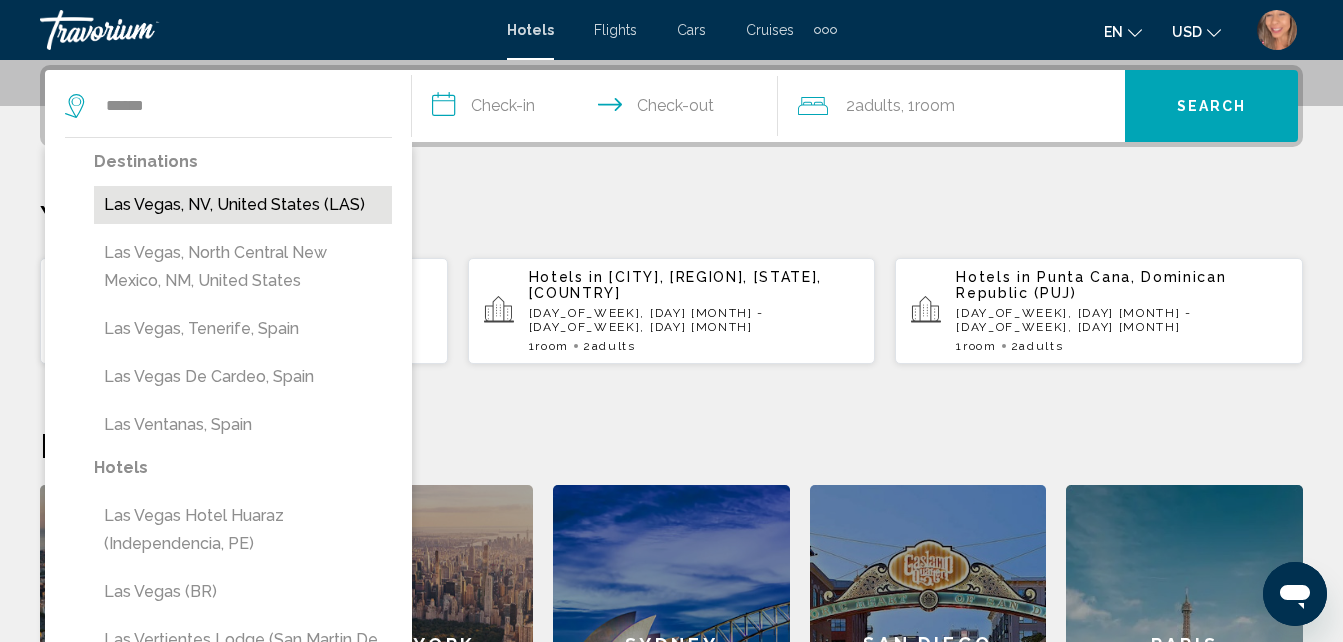 click on "Las Vegas, NV, United States (LAS)" at bounding box center [243, 205] 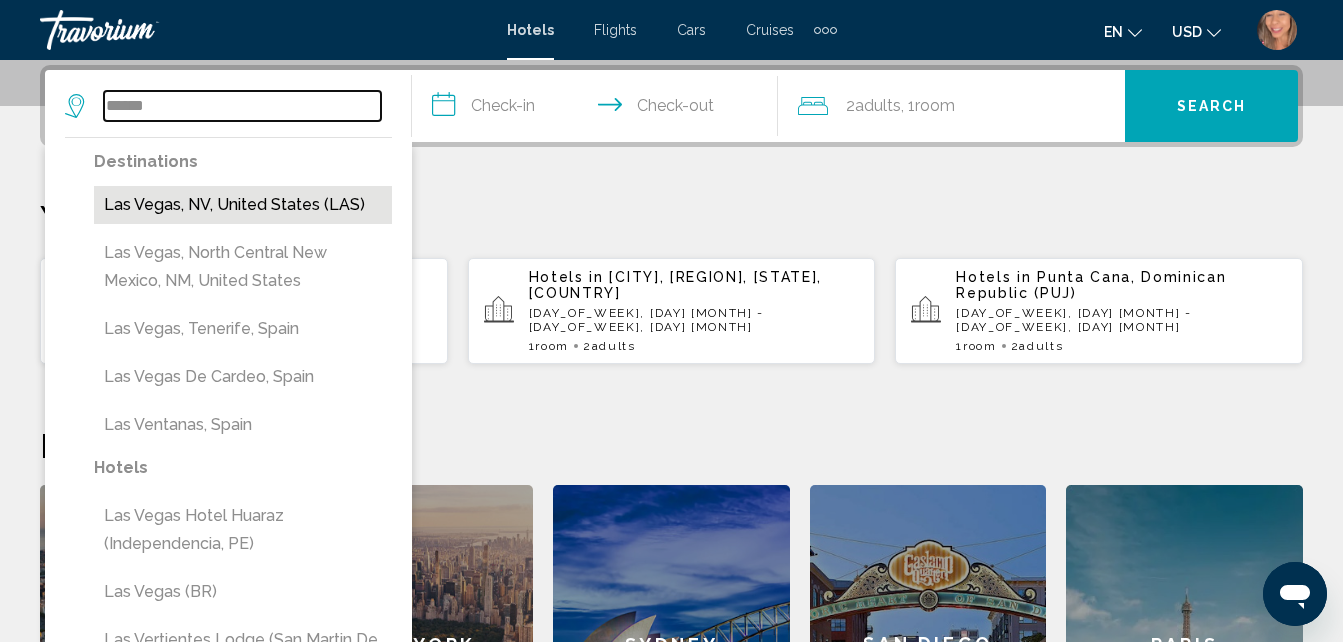 type on "**********" 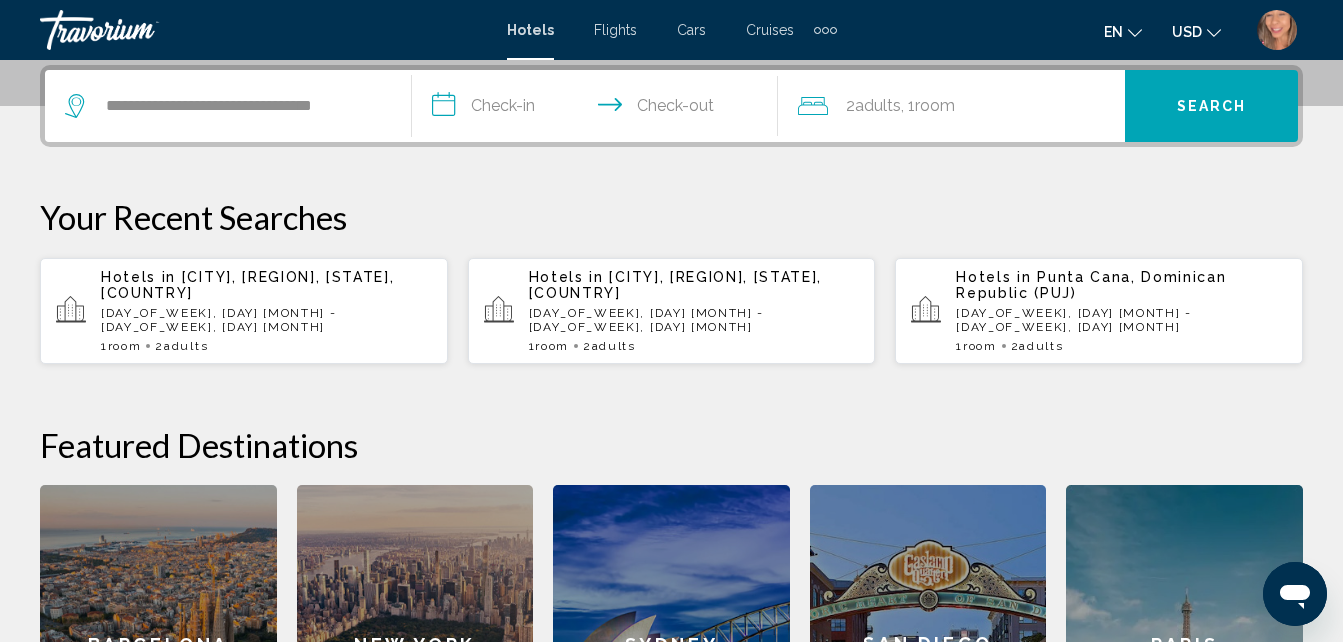 click on "**********" at bounding box center (599, 109) 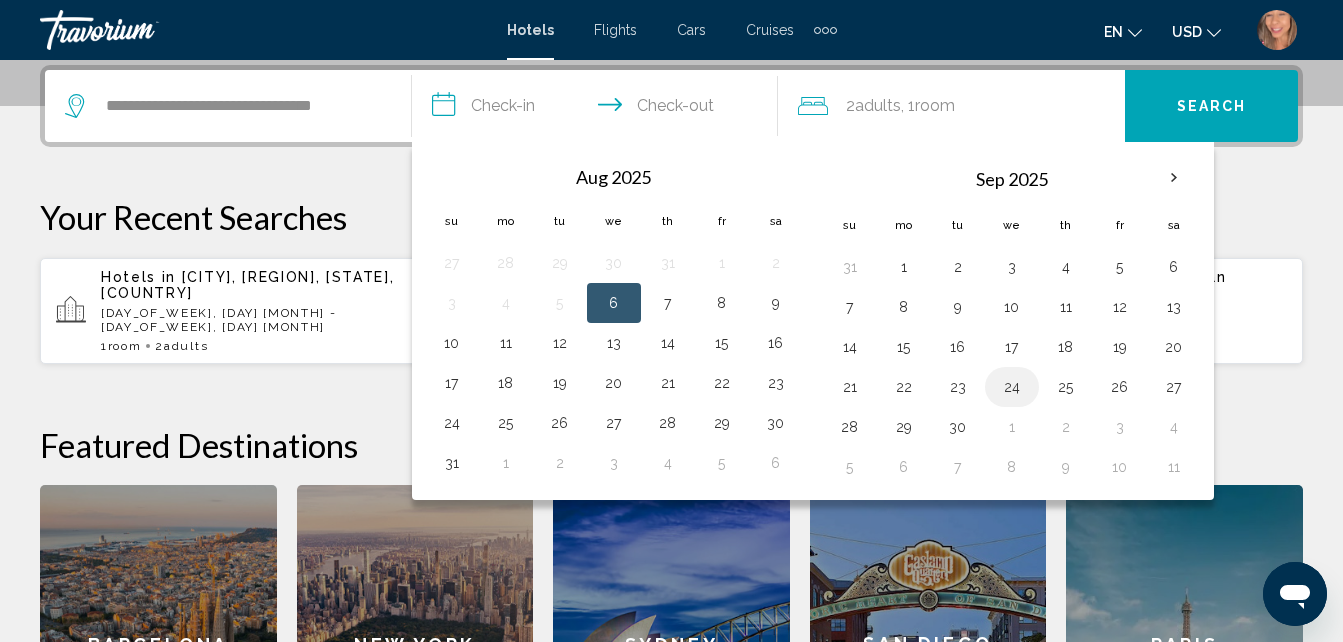 drag, startPoint x: 1011, startPoint y: 391, endPoint x: 1021, endPoint y: 392, distance: 10.049875 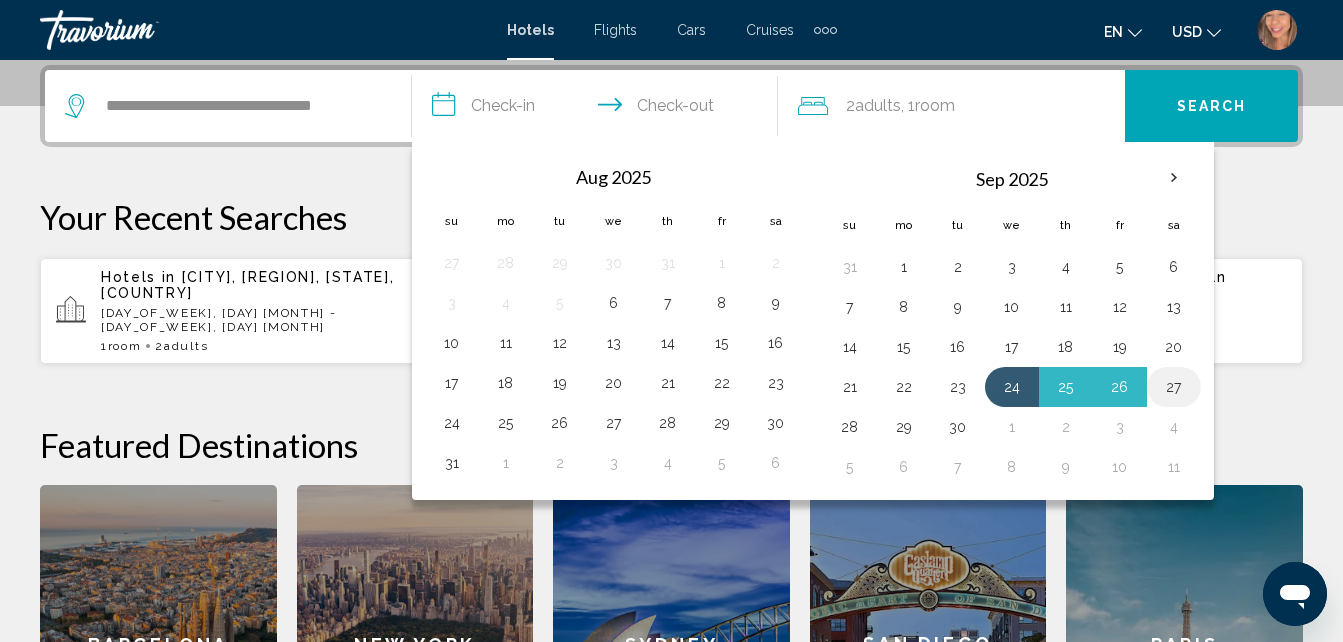 click on "27" at bounding box center (1174, 387) 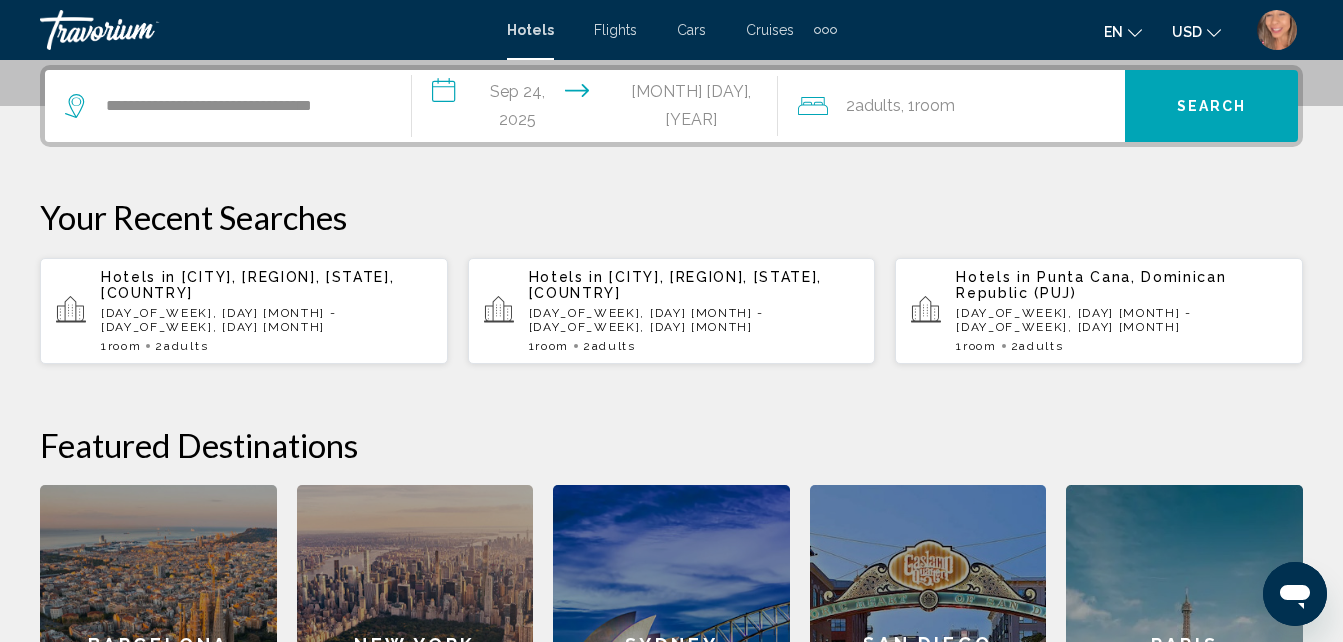 click on "Search" at bounding box center (1212, 107) 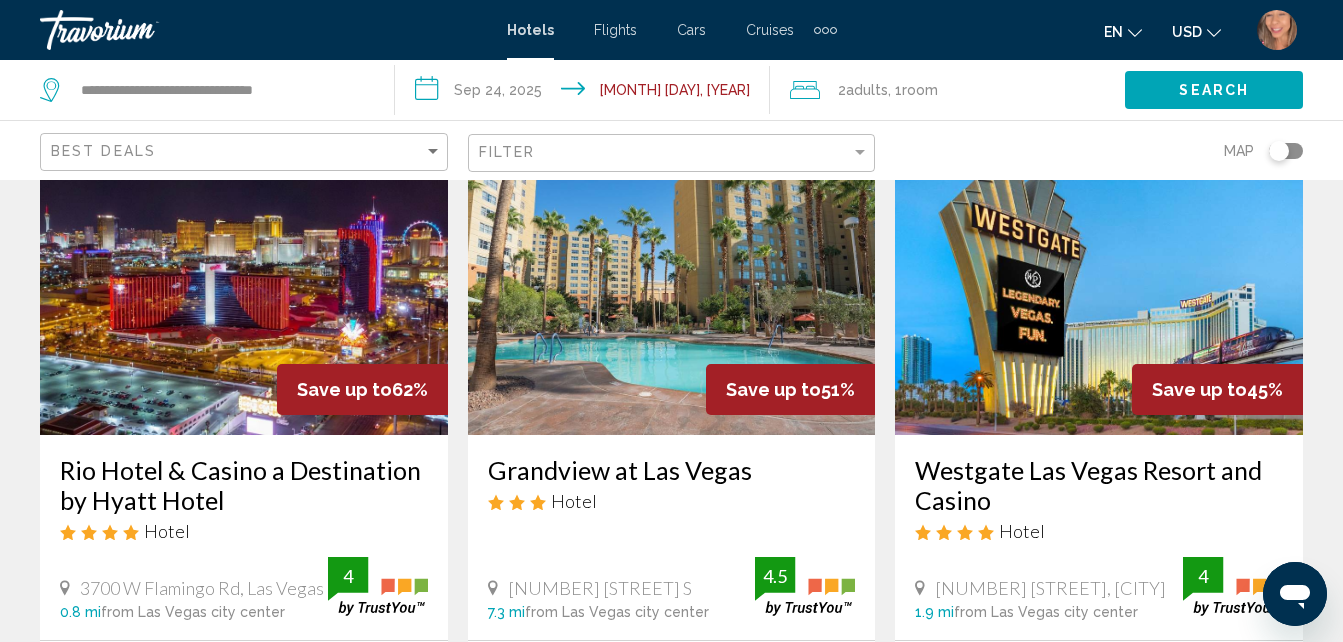 scroll, scrollTop: 100, scrollLeft: 0, axis: vertical 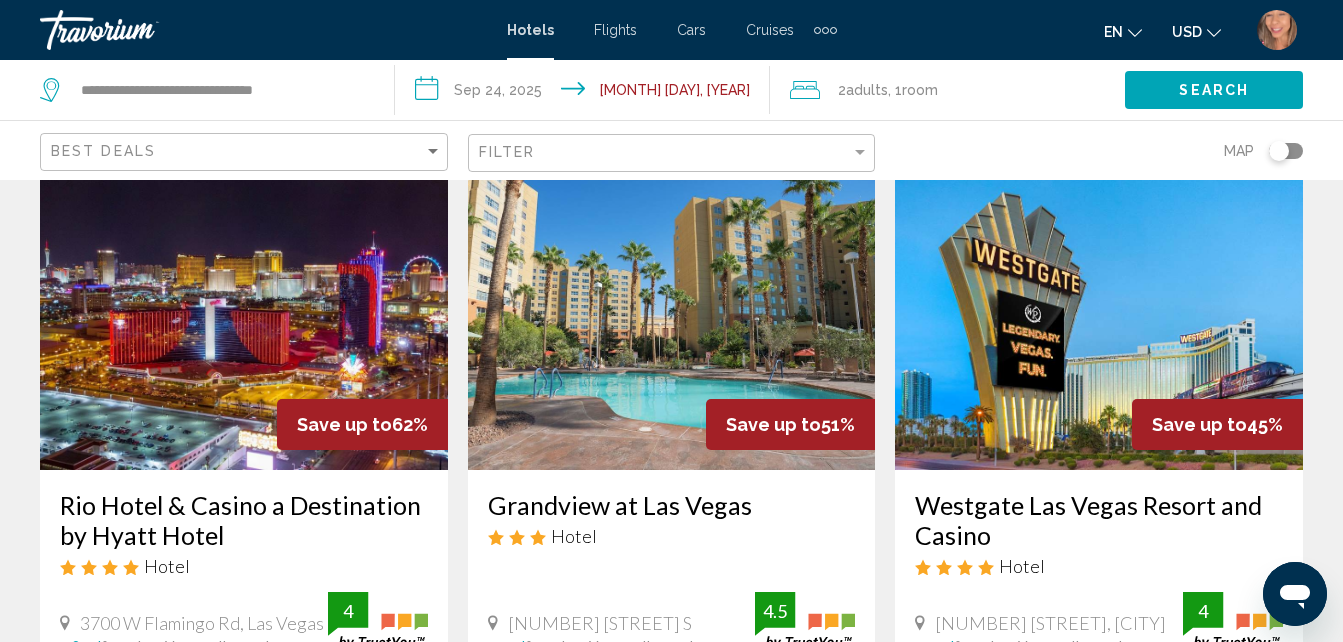 click on "**********" at bounding box center [586, 93] 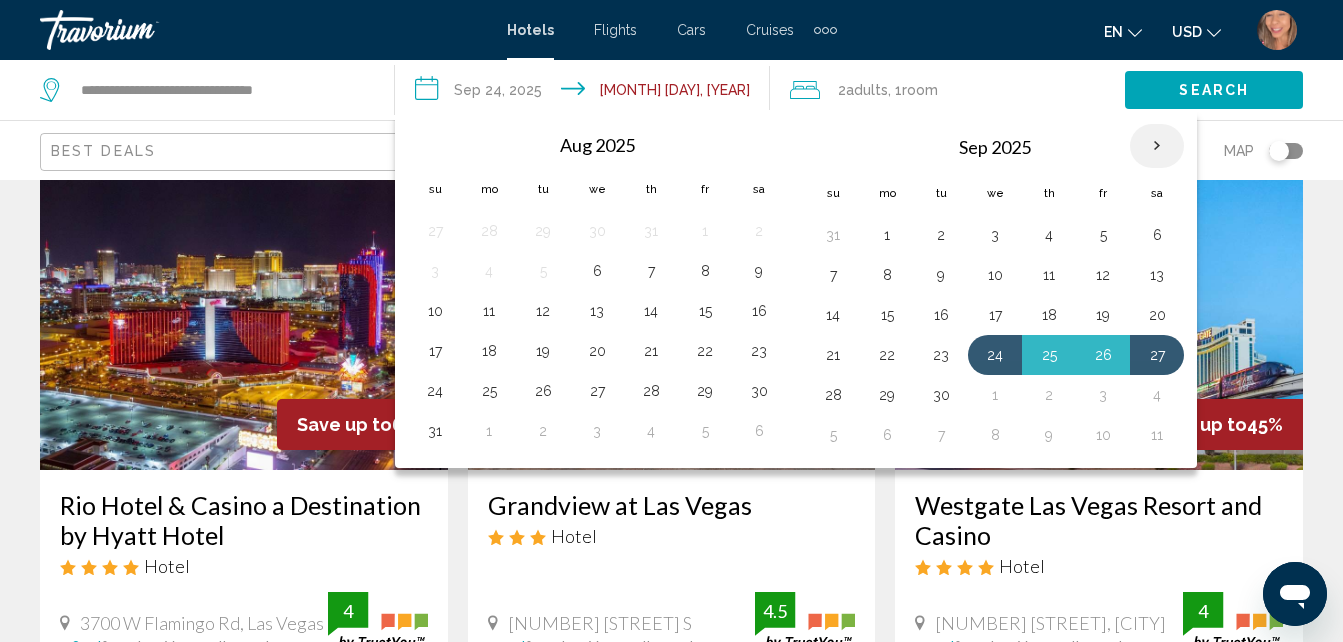 click at bounding box center (1157, 146) 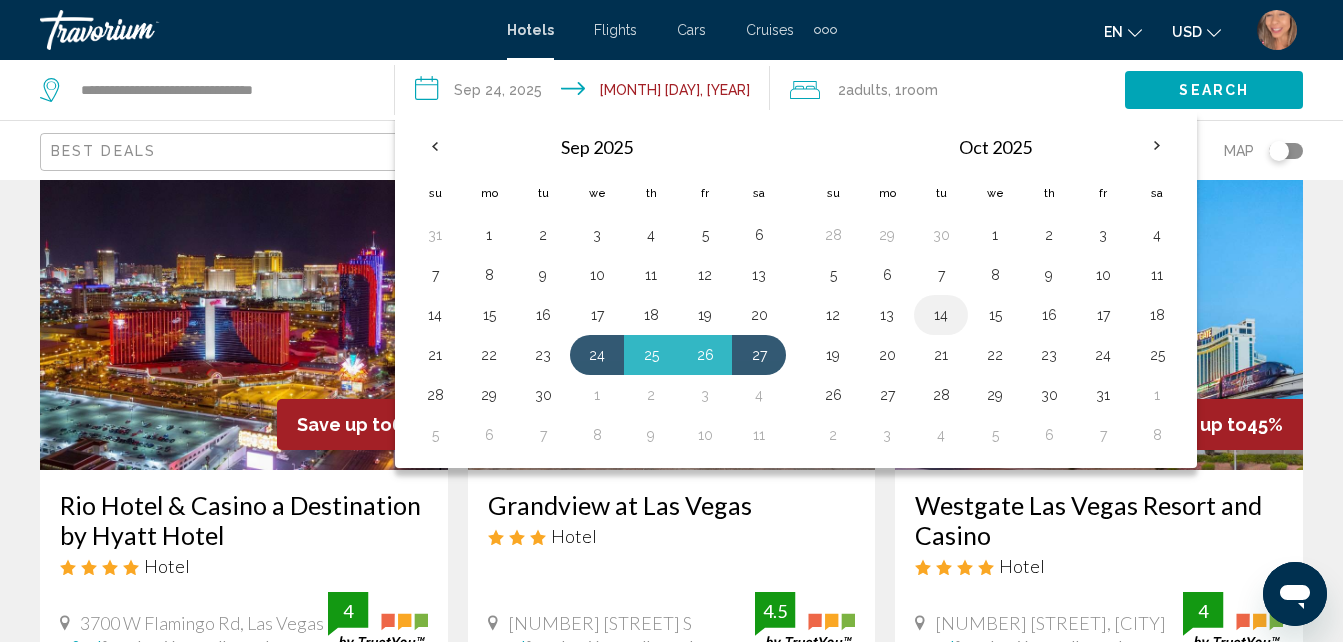 click on "14" at bounding box center [941, 315] 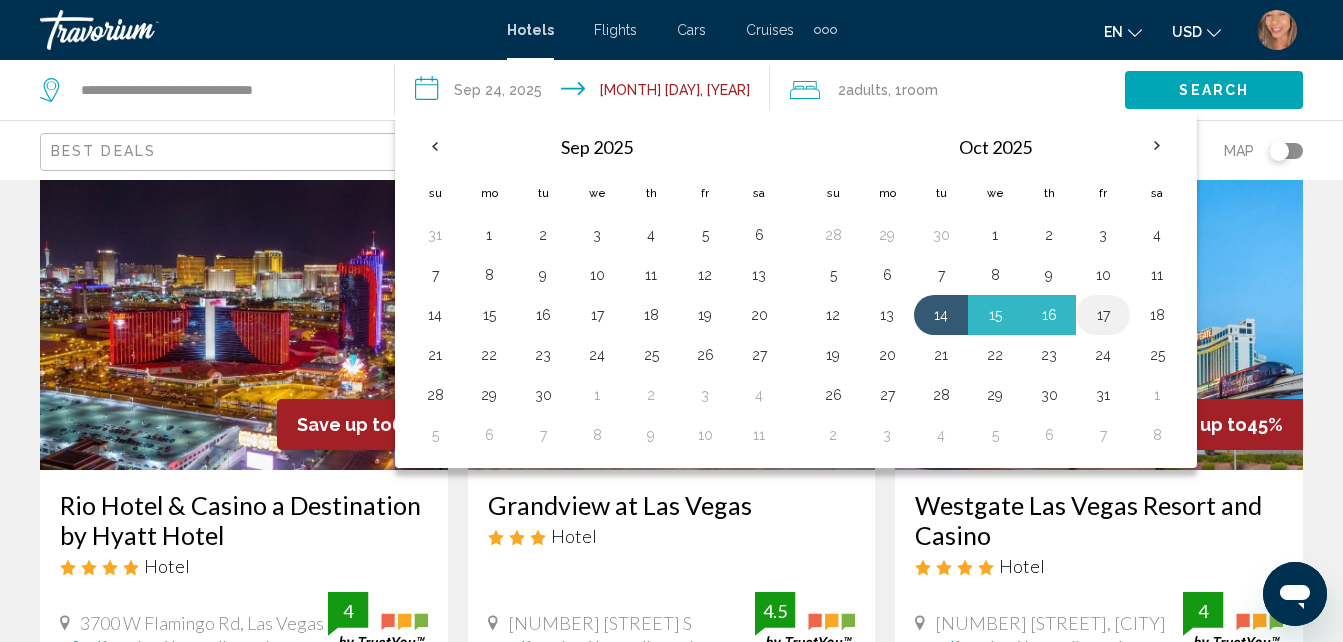 click on "17" at bounding box center [1103, 315] 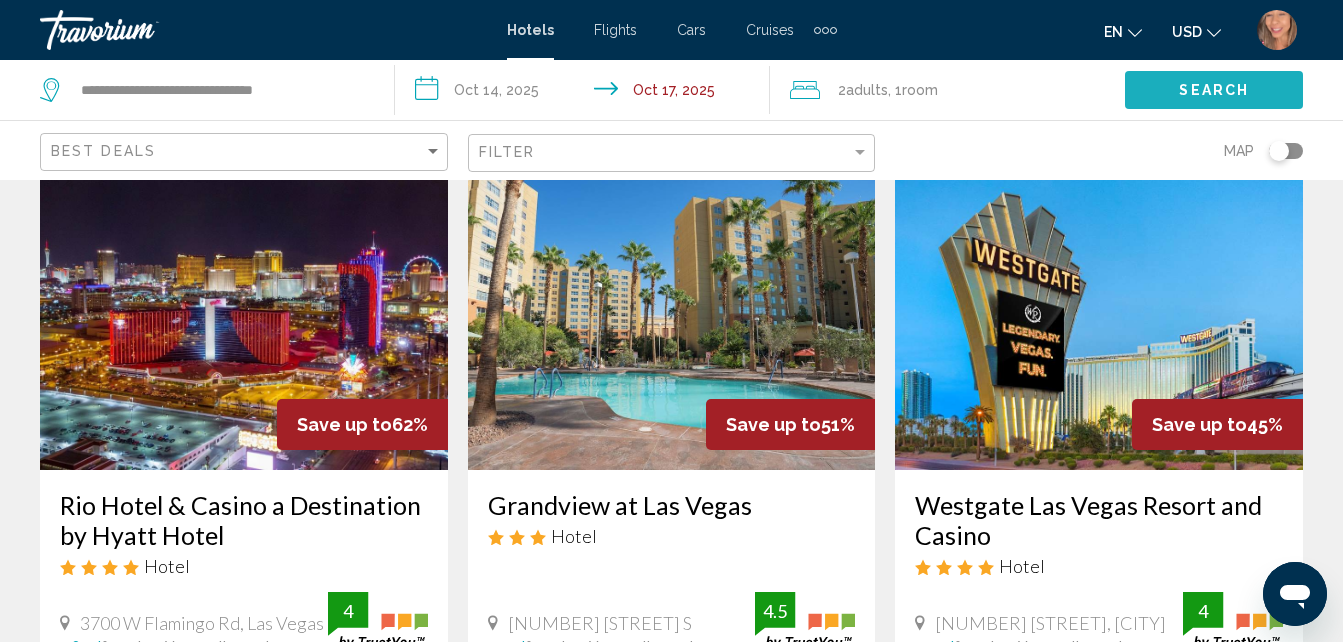 click on "Search" 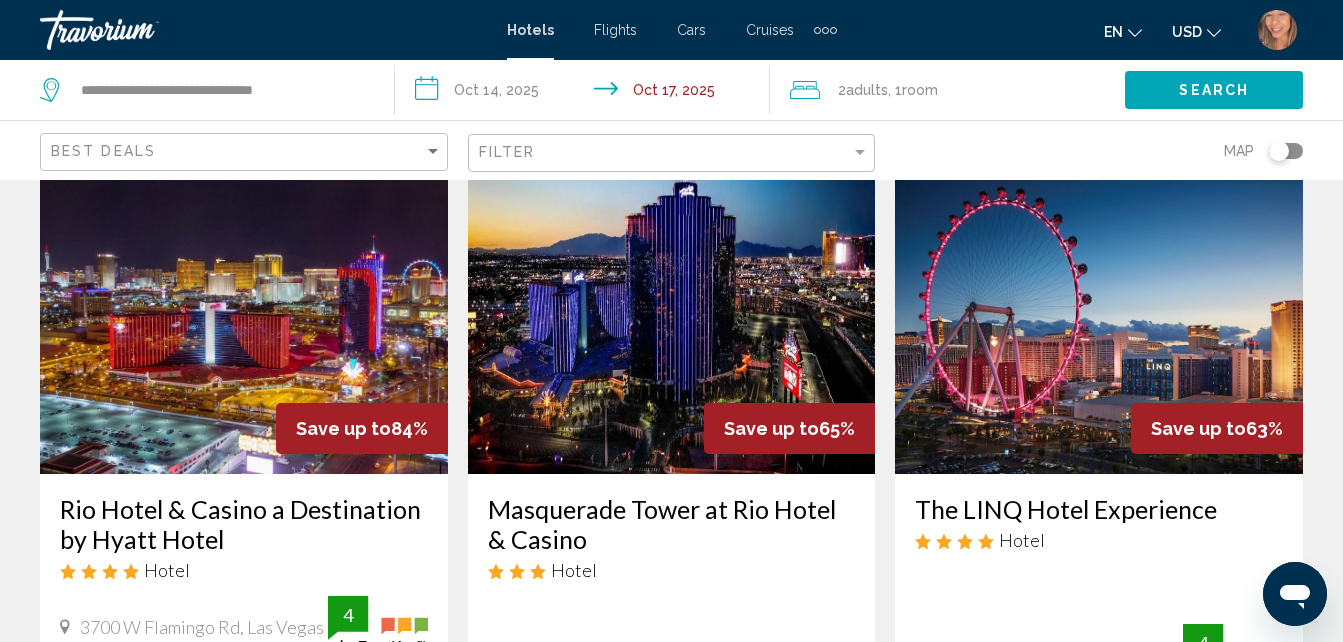 scroll, scrollTop: 95, scrollLeft: 0, axis: vertical 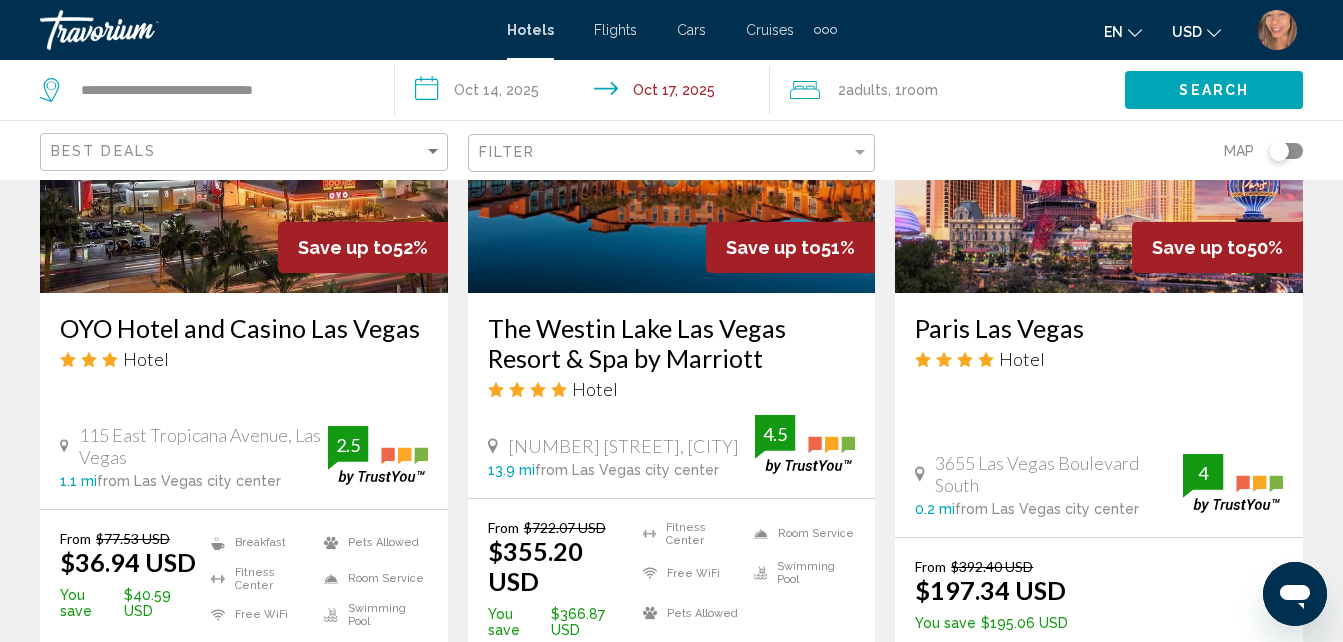 click at bounding box center (1233, 483) 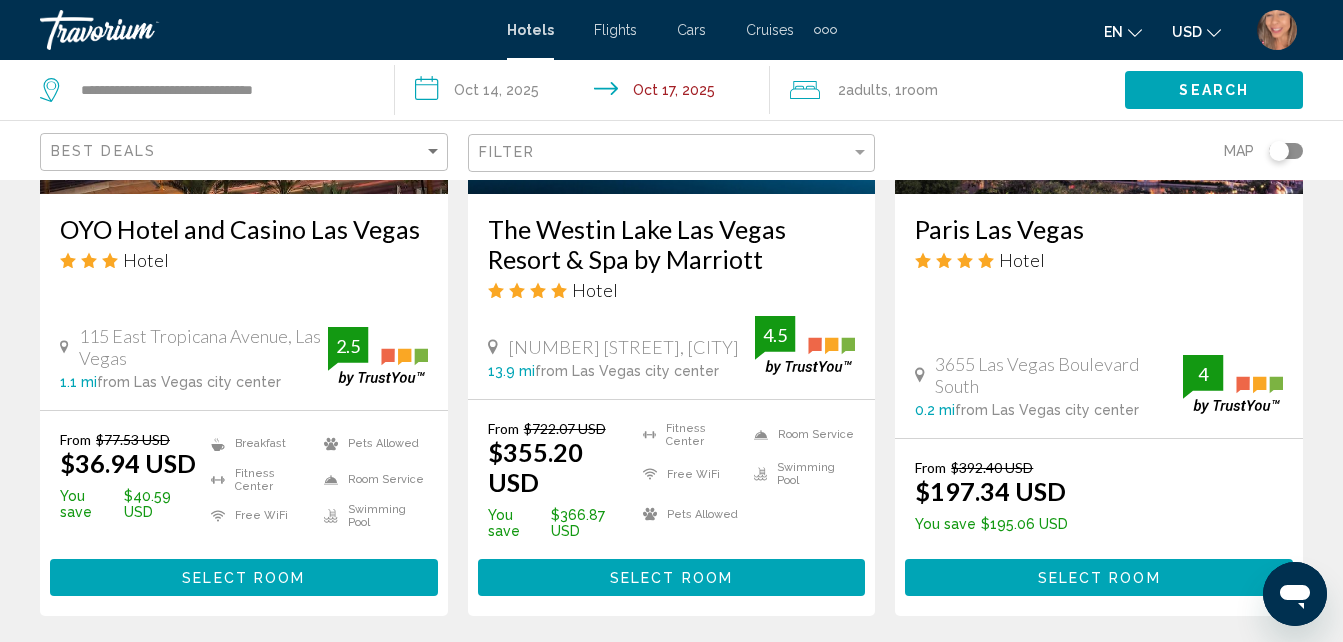 scroll, scrollTop: 1925, scrollLeft: 0, axis: vertical 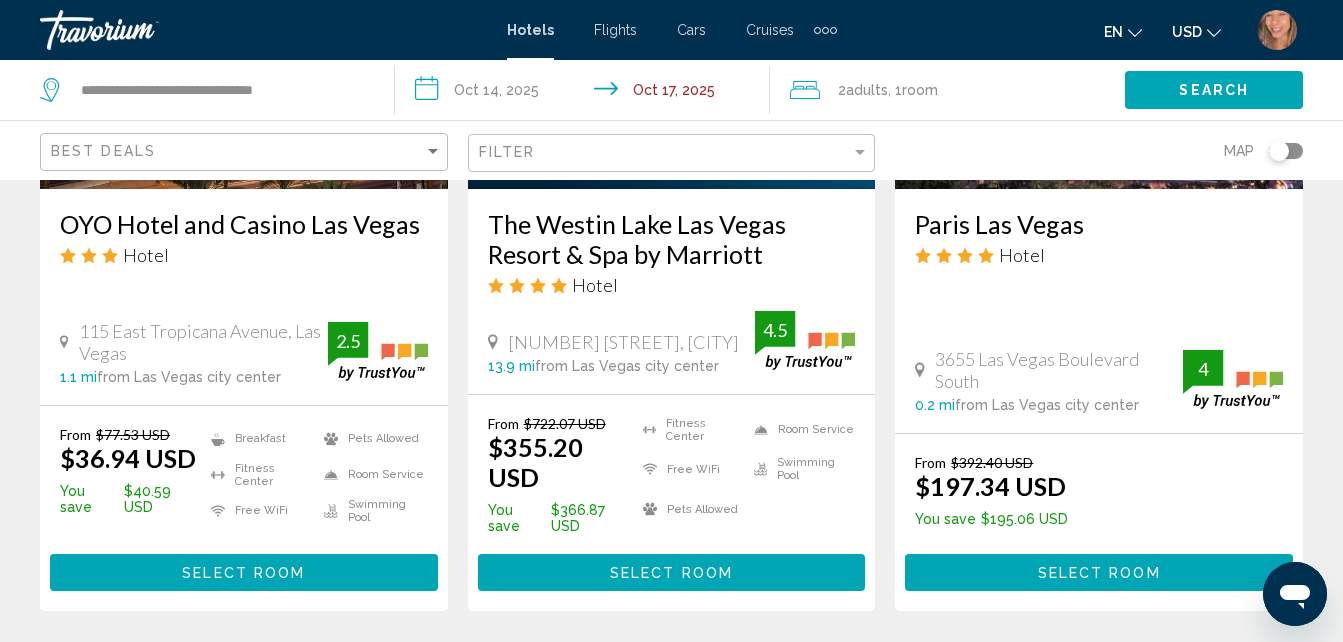 click on "Select Room" at bounding box center [1099, 572] 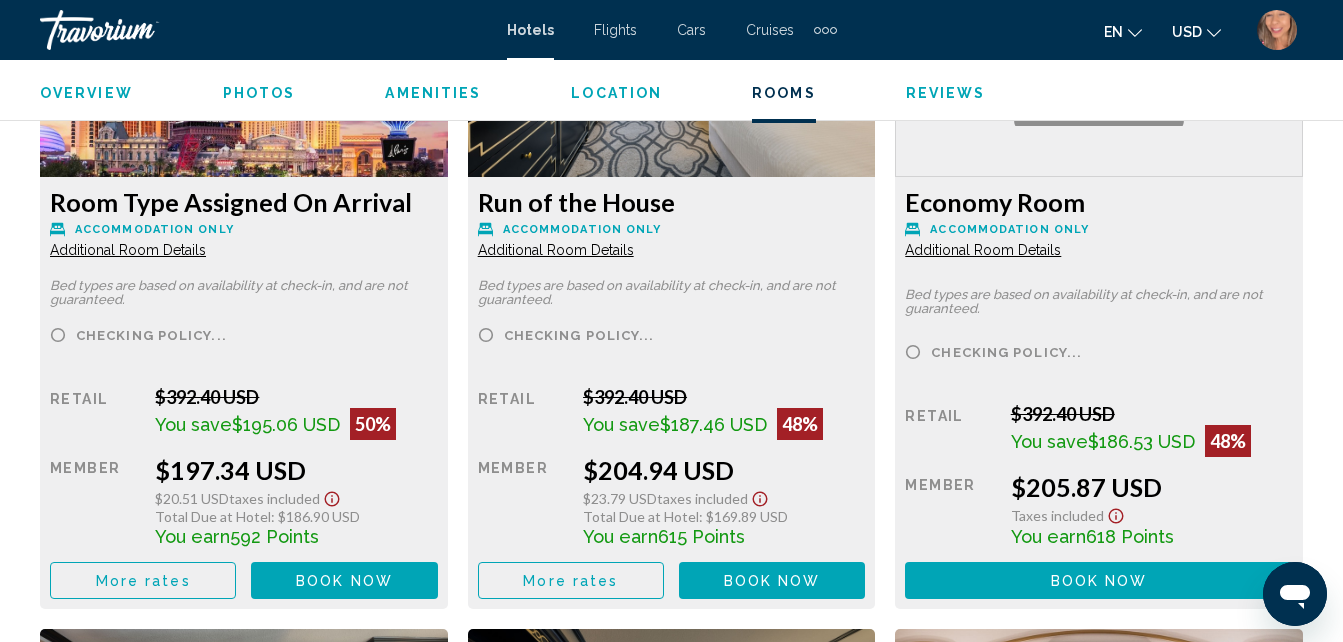scroll, scrollTop: 3114, scrollLeft: 0, axis: vertical 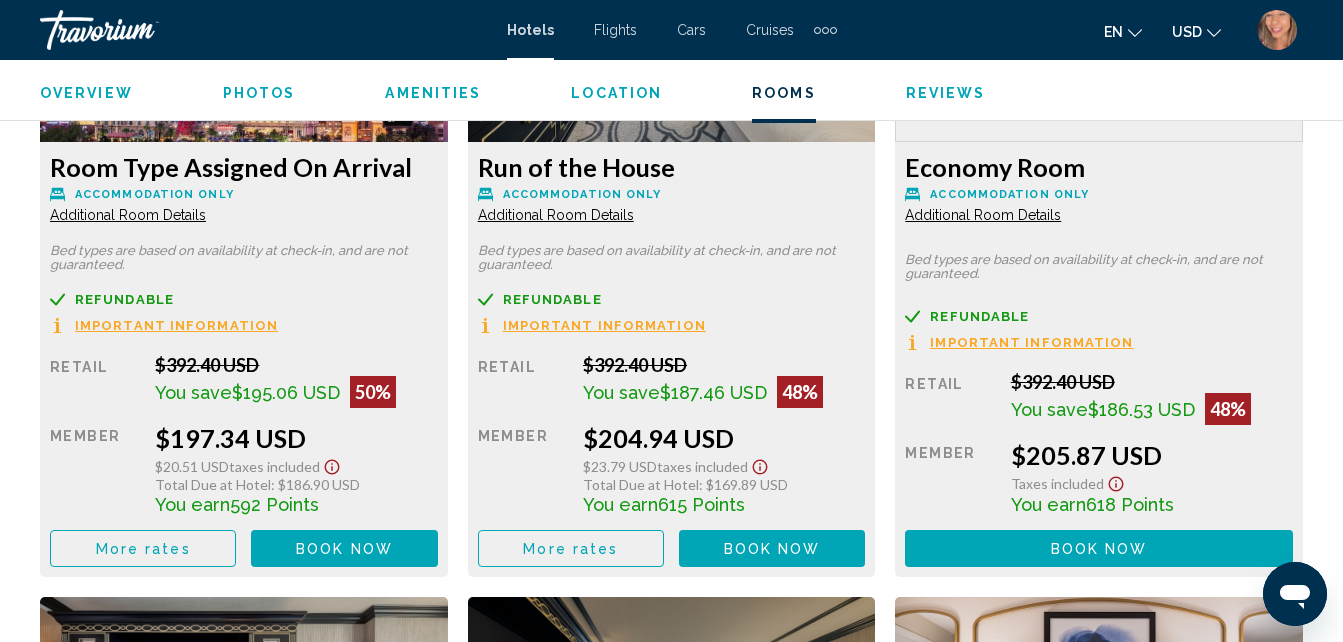 click on "Book now No longer available" at bounding box center (344, 548) 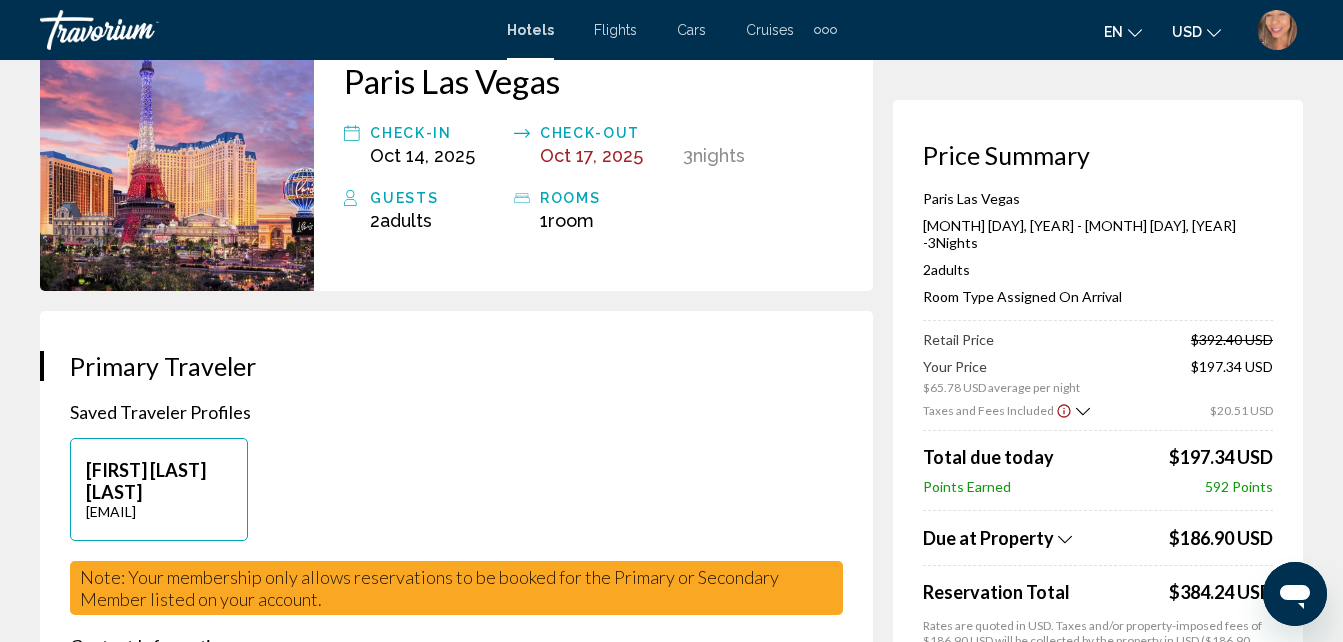 scroll, scrollTop: 200, scrollLeft: 0, axis: vertical 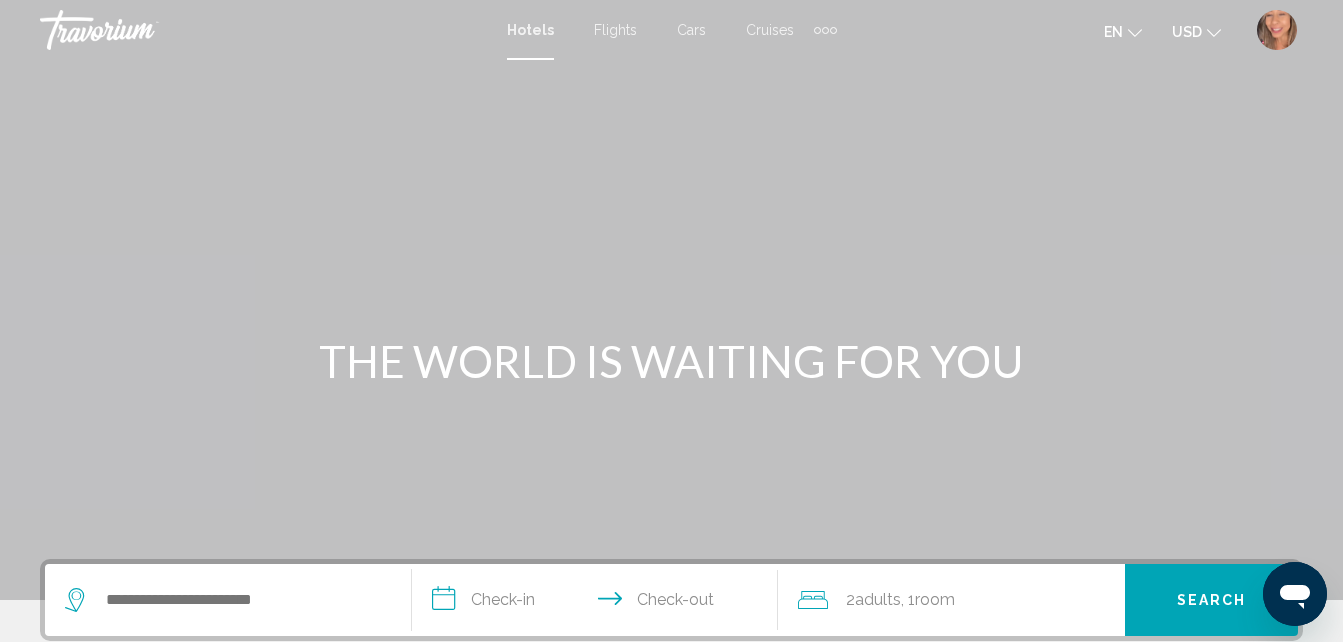 click at bounding box center (1277, 30) 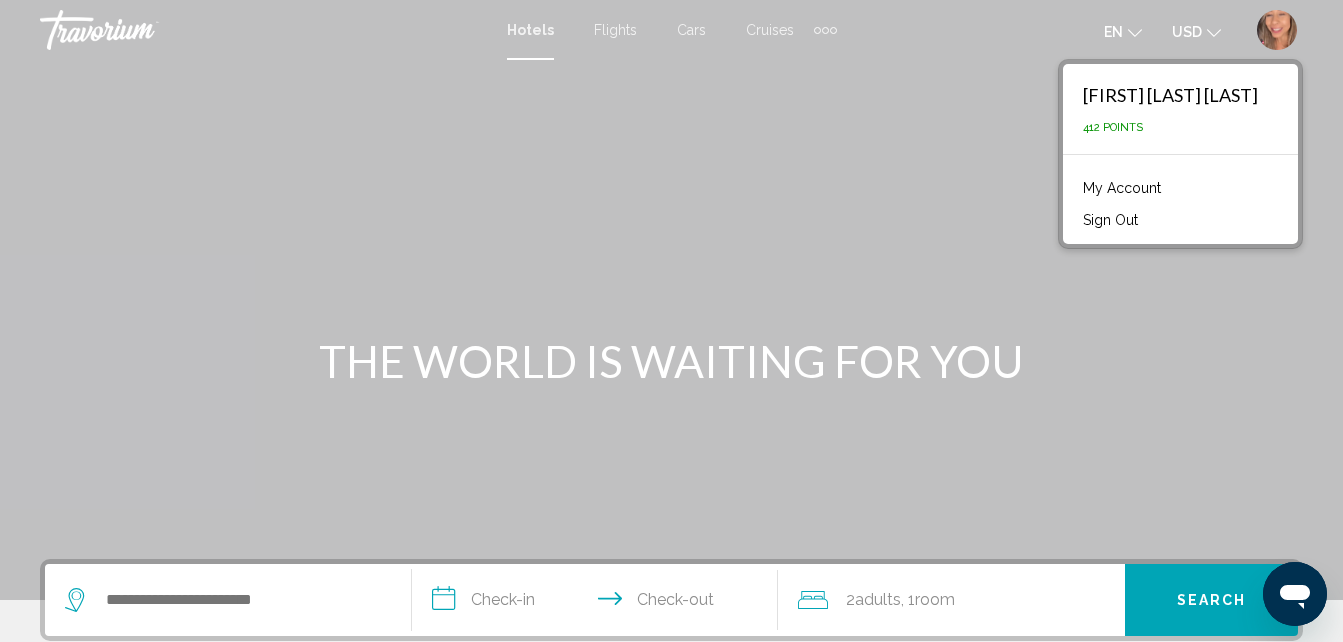 click on "My Account" at bounding box center [1122, 188] 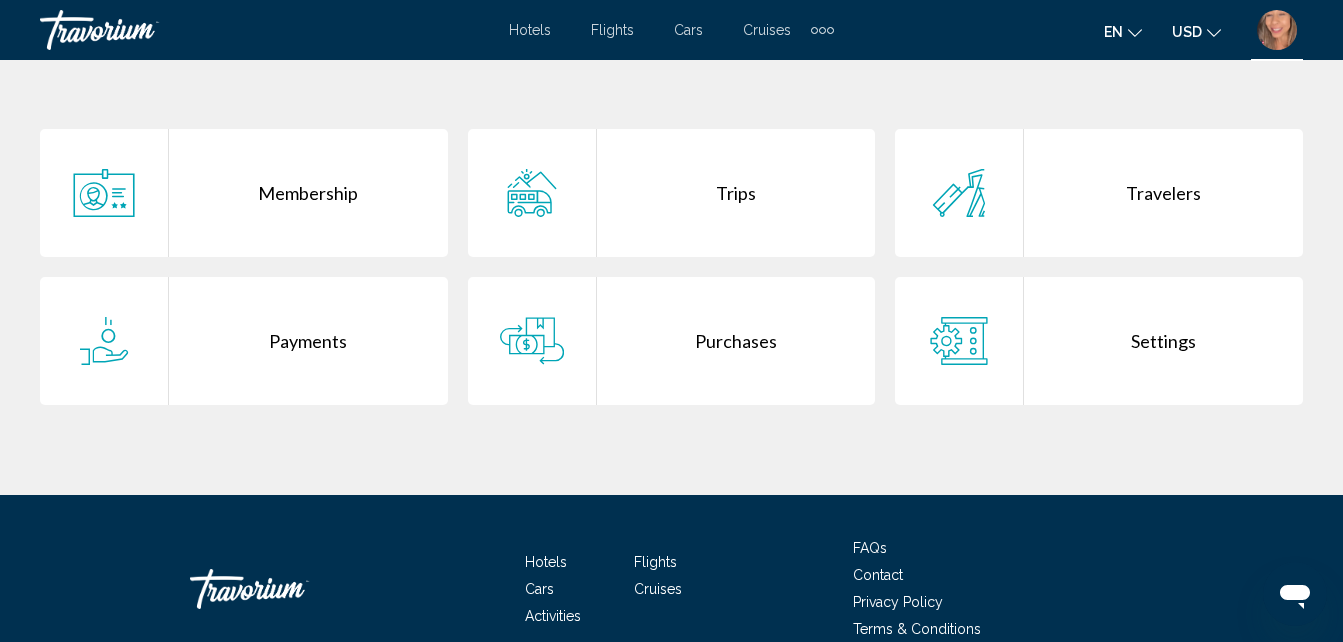 scroll, scrollTop: 400, scrollLeft: 0, axis: vertical 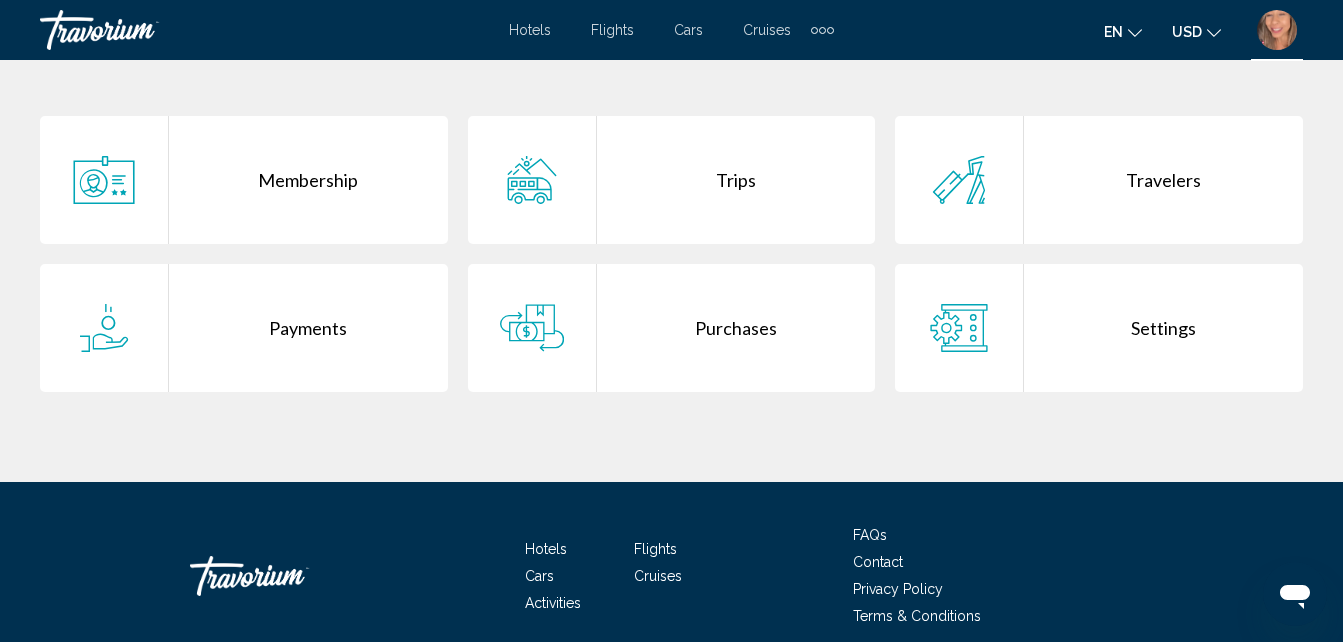 click on "Purchases" at bounding box center [736, 328] 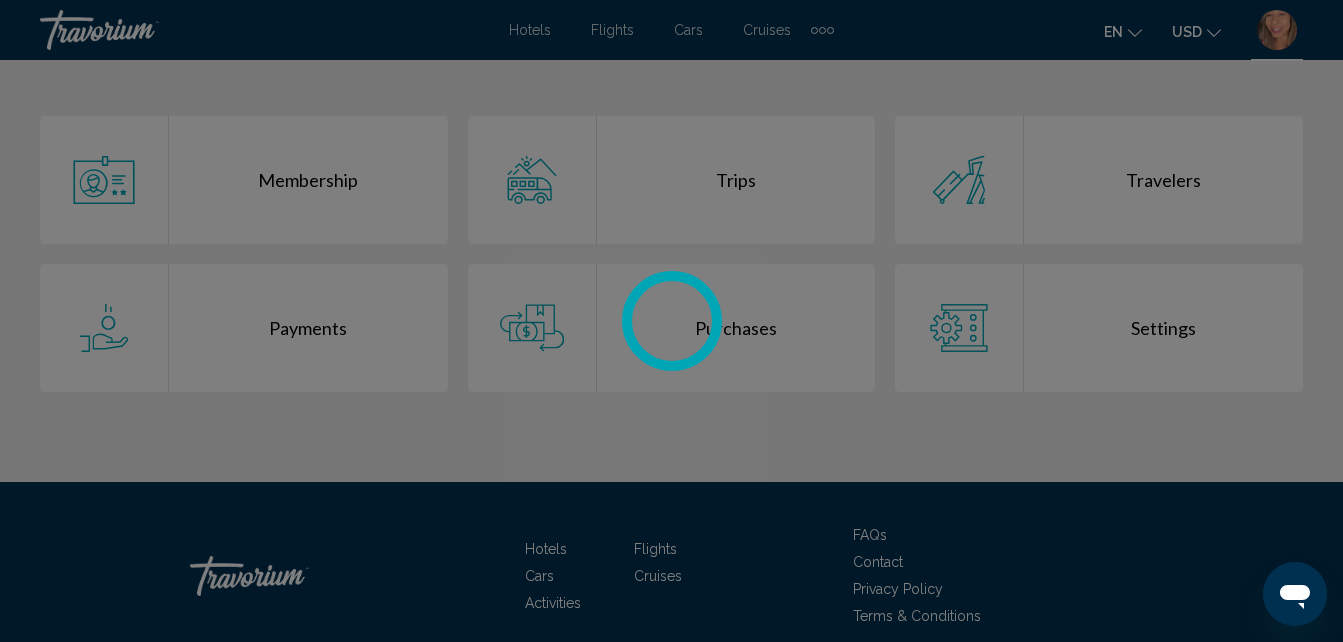 scroll, scrollTop: 0, scrollLeft: 0, axis: both 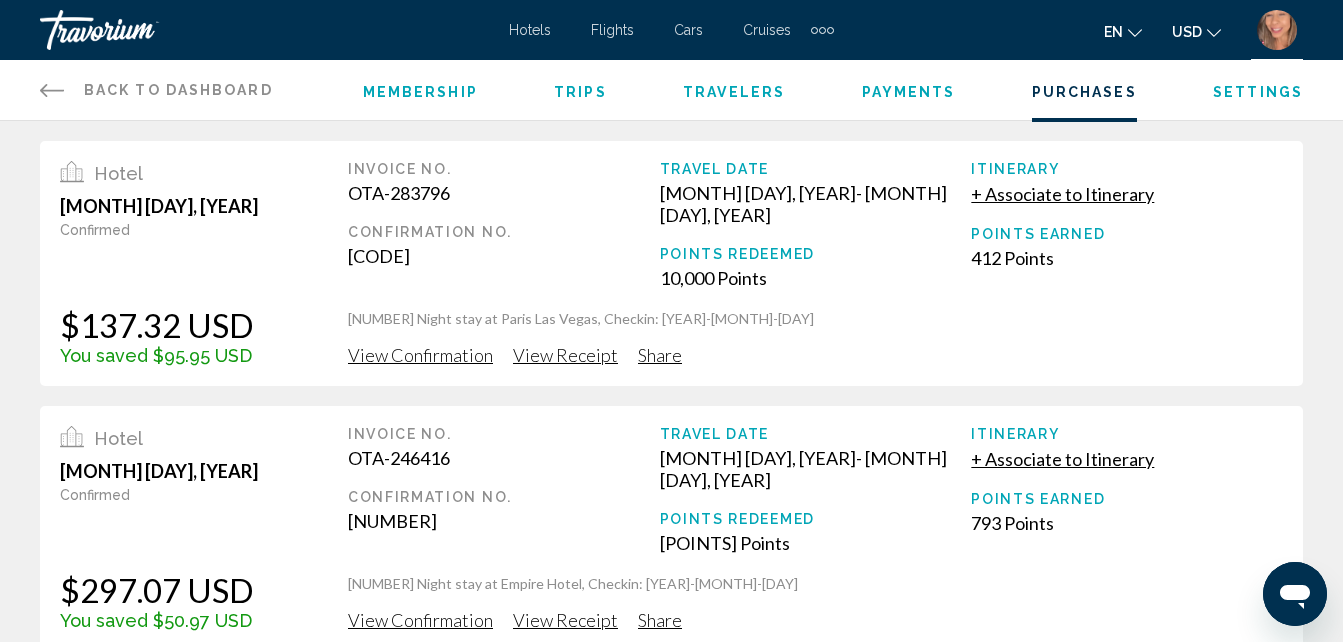 click on "View Receipt" at bounding box center [565, 355] 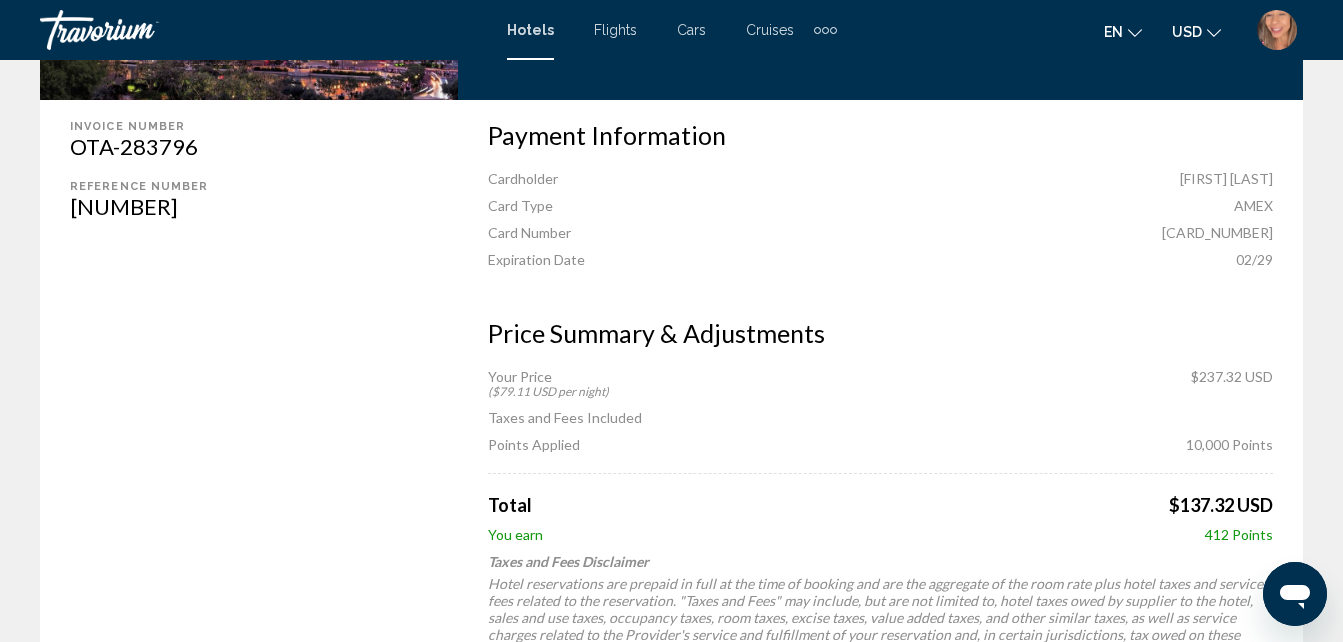 scroll, scrollTop: 700, scrollLeft: 0, axis: vertical 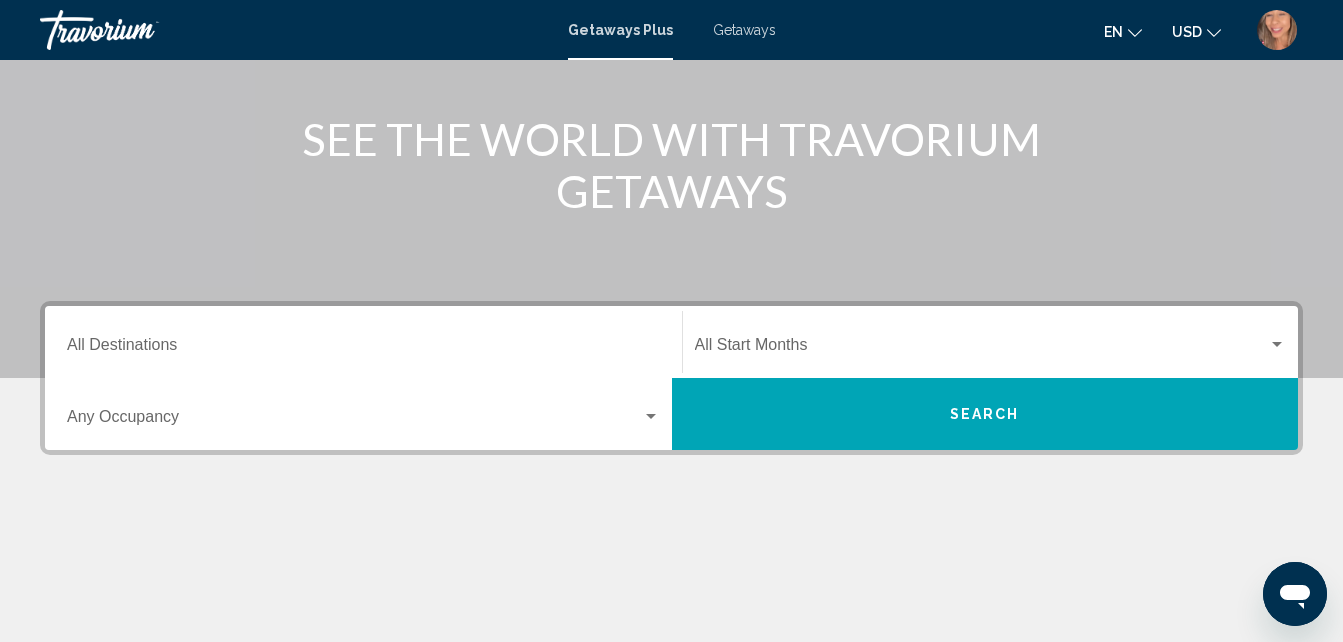 click on "Destination All Destinations" at bounding box center (363, 342) 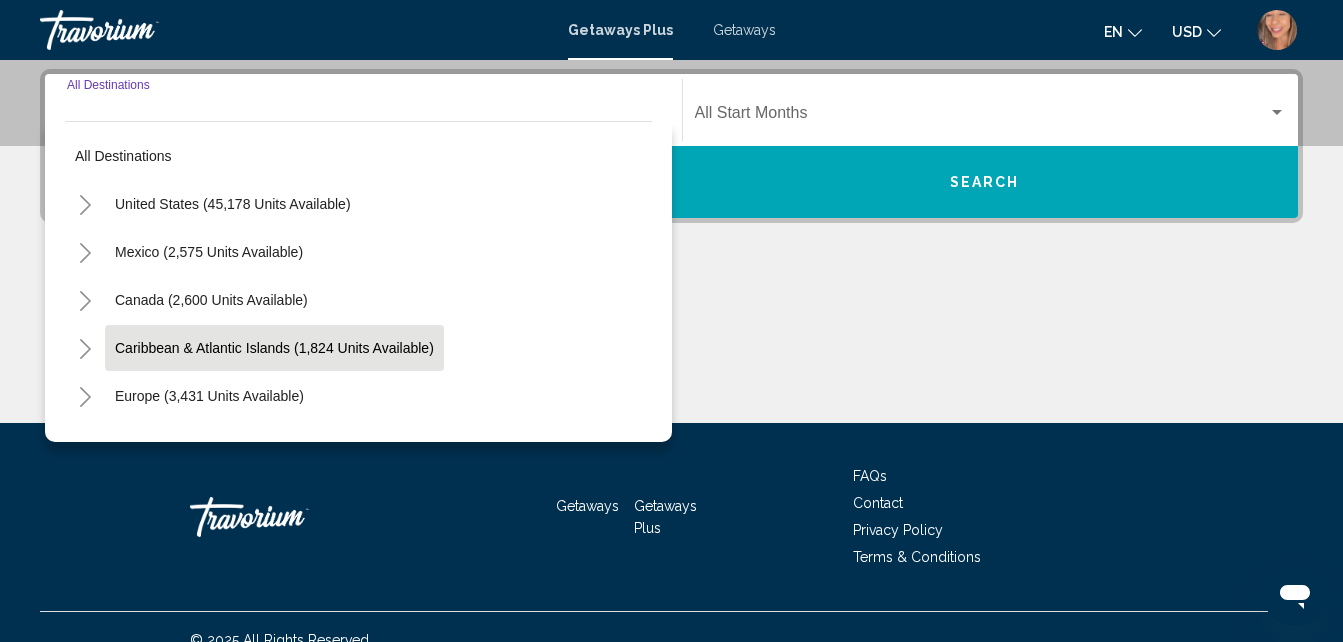 scroll, scrollTop: 458, scrollLeft: 0, axis: vertical 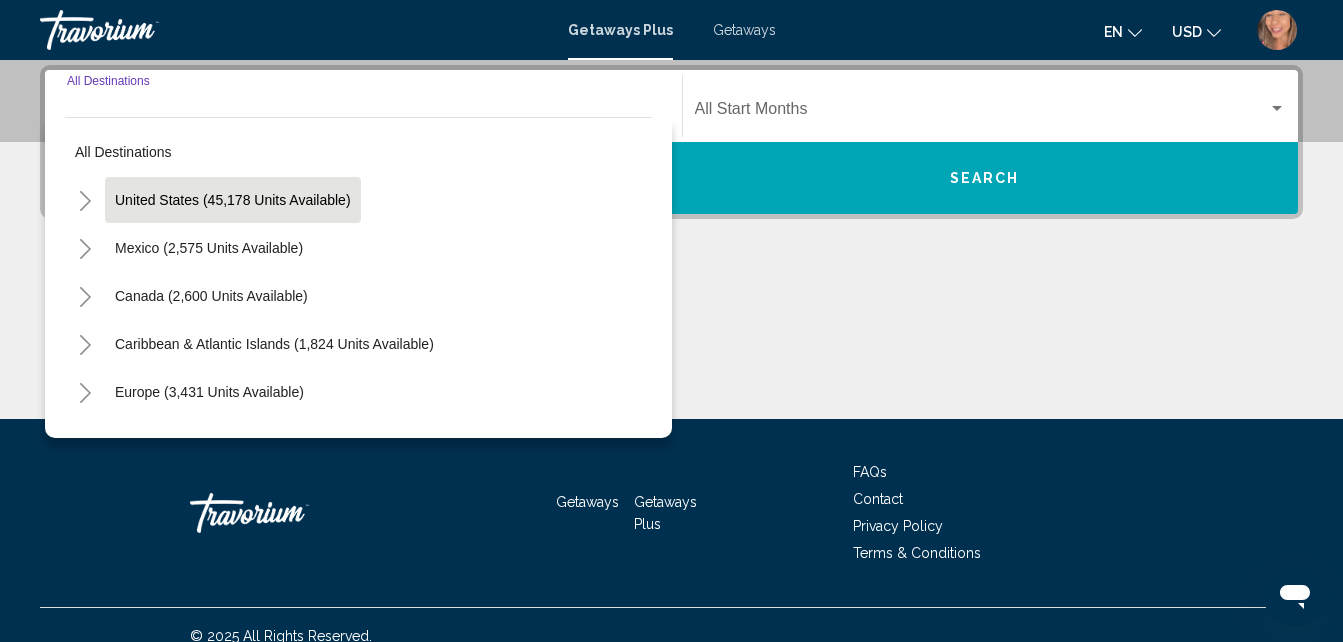 click on "United States (45,178 units available)" at bounding box center (209, 248) 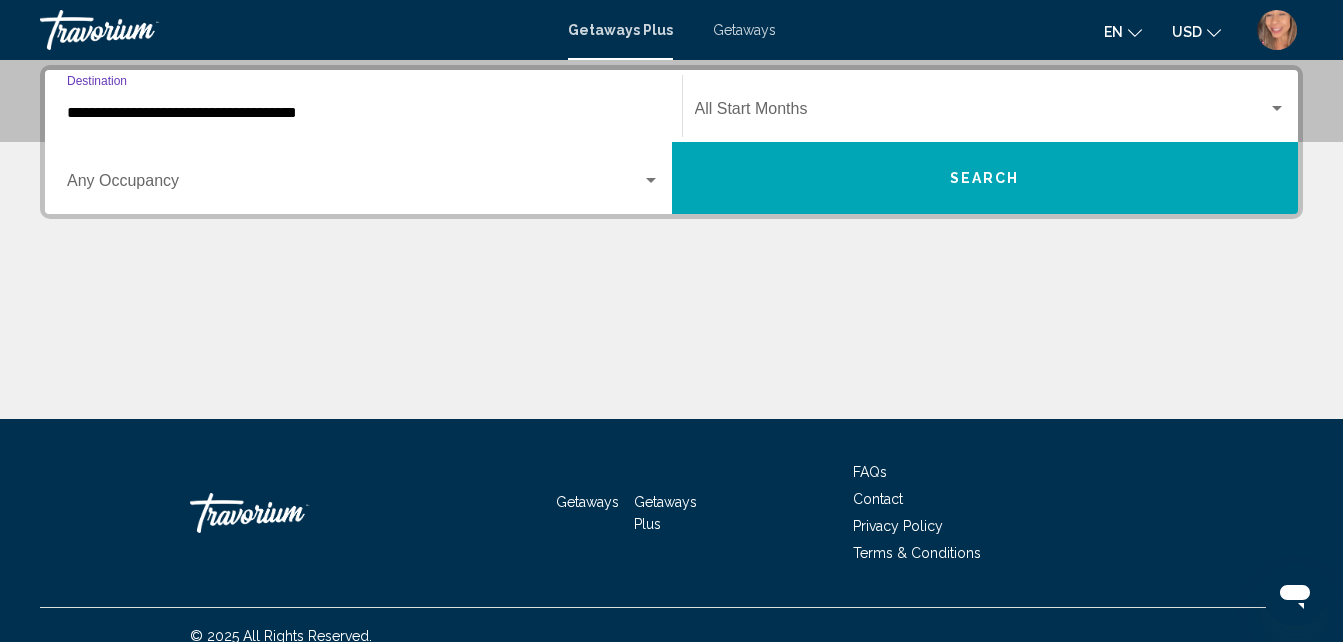 click on "**********" at bounding box center [363, 113] 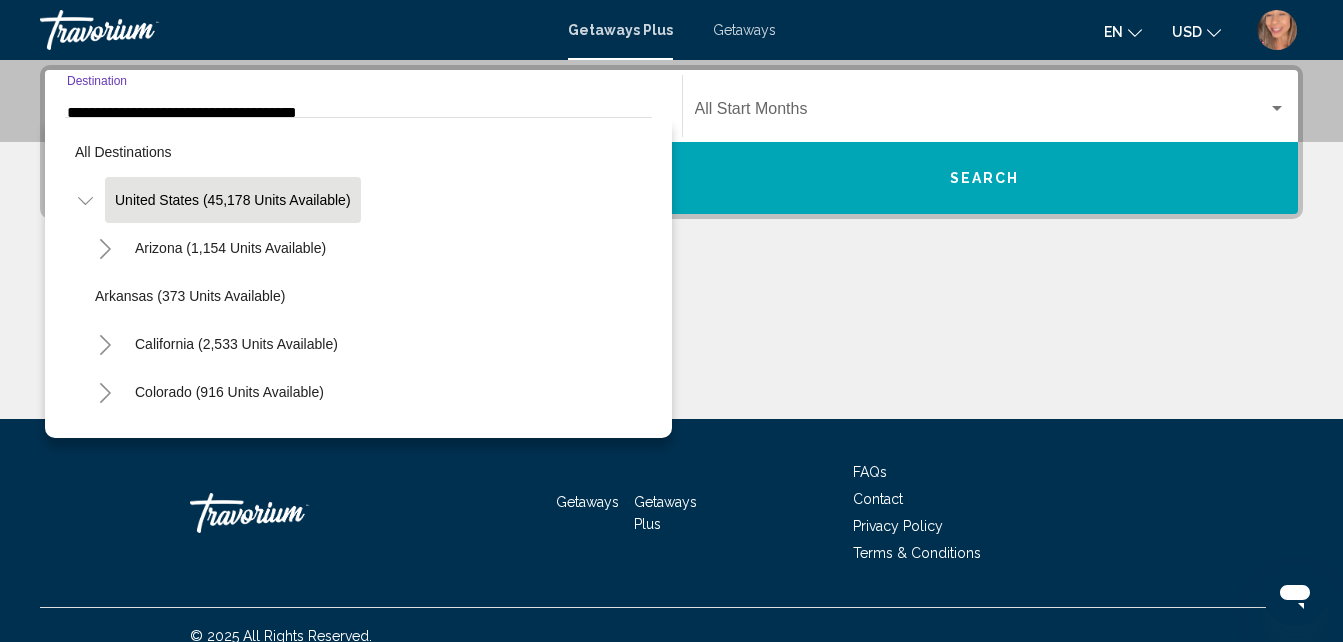 scroll, scrollTop: 337, scrollLeft: 0, axis: vertical 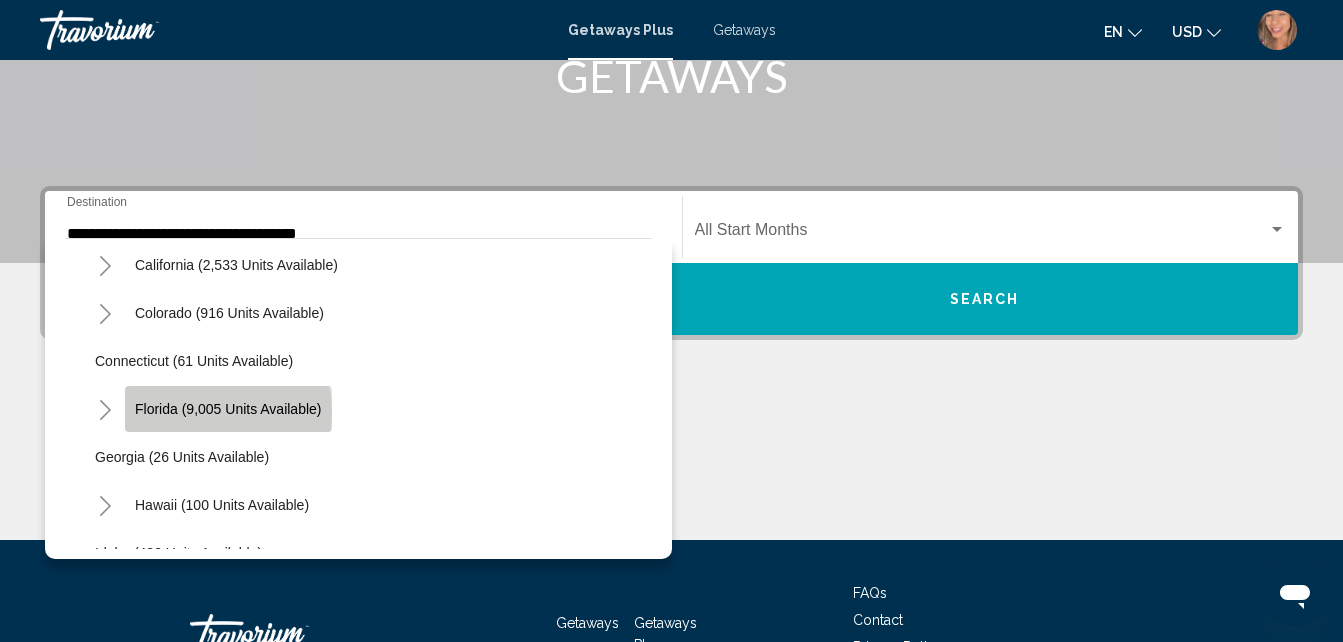 click on "Florida (9,005 units available)" 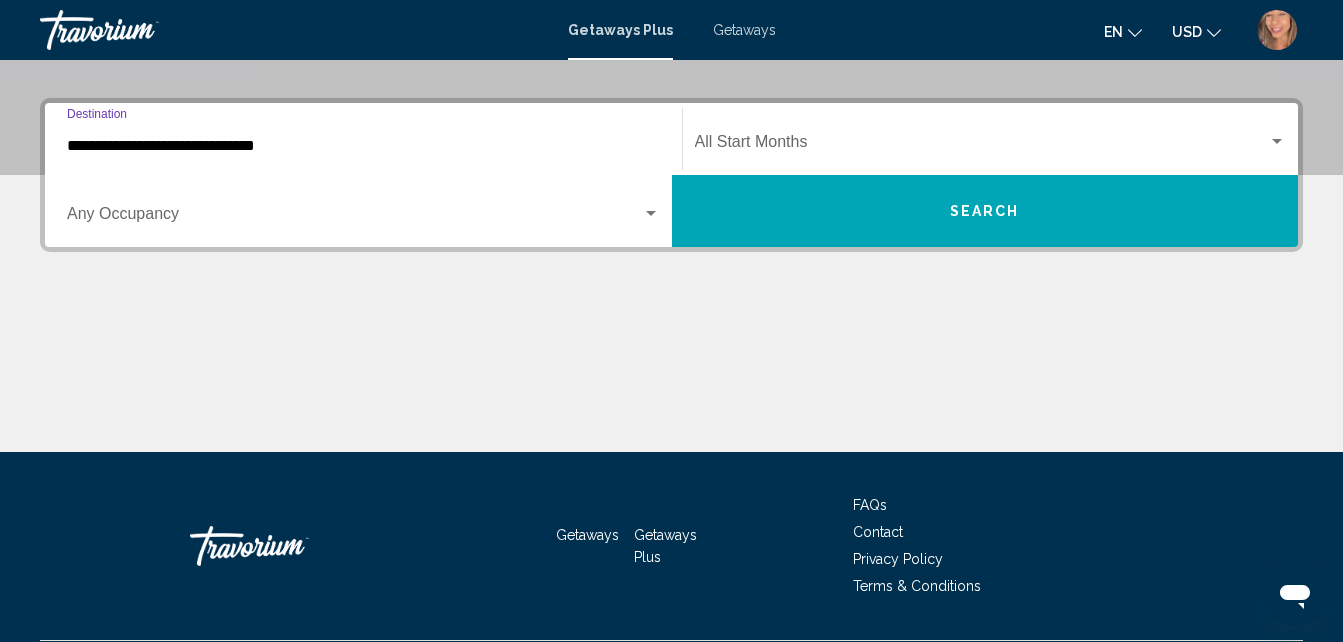 scroll, scrollTop: 458, scrollLeft: 0, axis: vertical 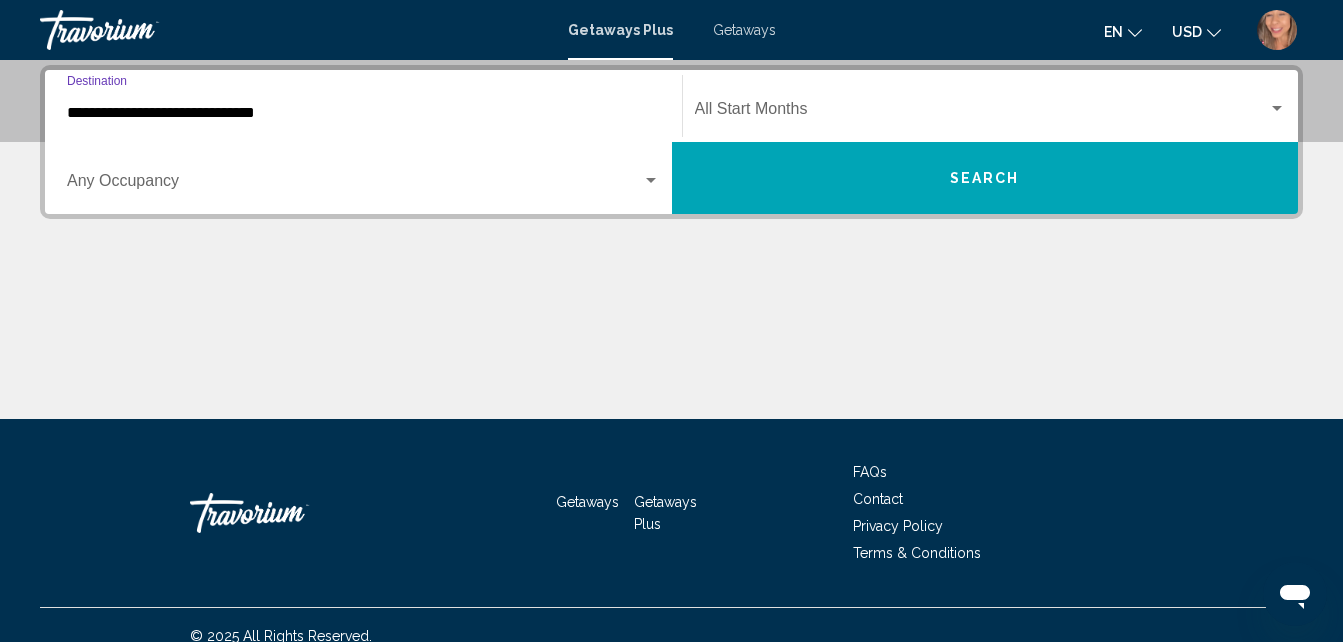 click at bounding box center [354, 185] 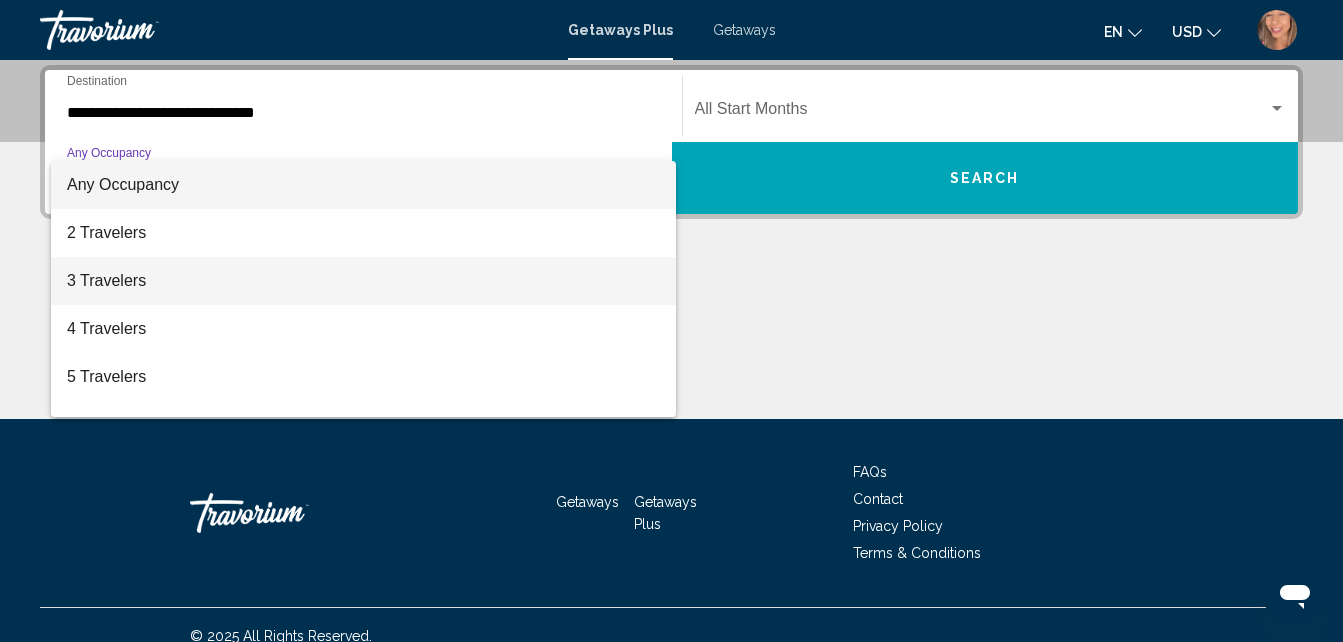 scroll, scrollTop: 100, scrollLeft: 0, axis: vertical 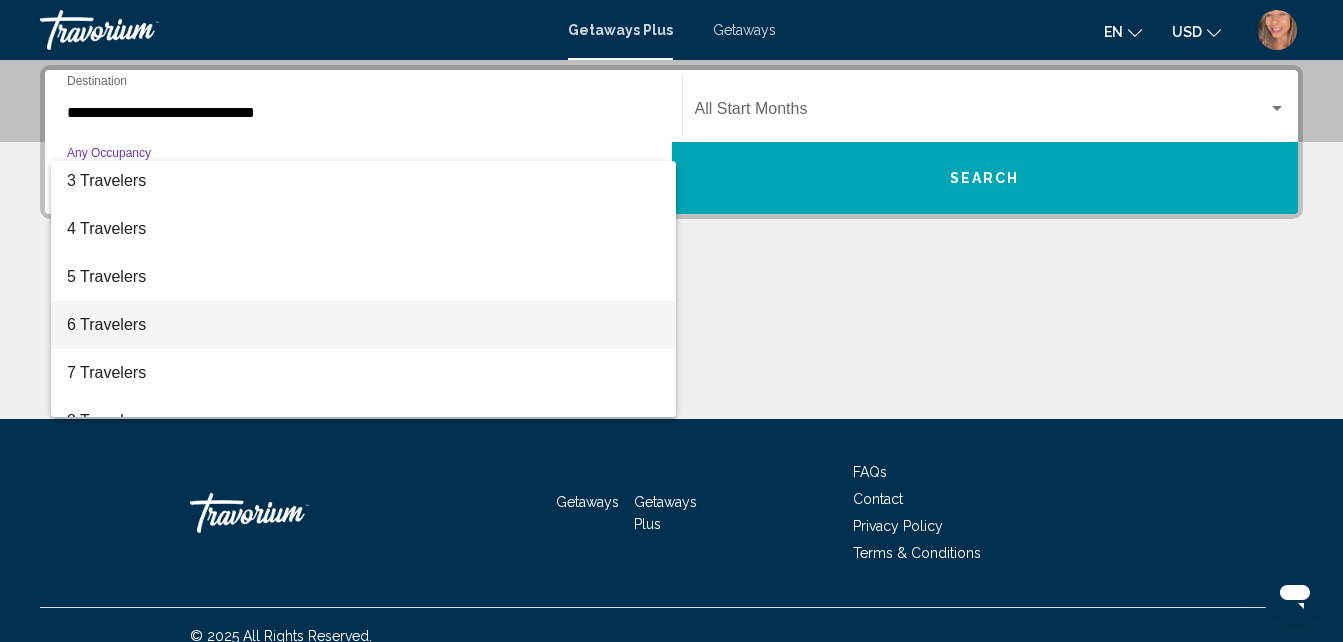 click on "6 Travelers" at bounding box center [363, 325] 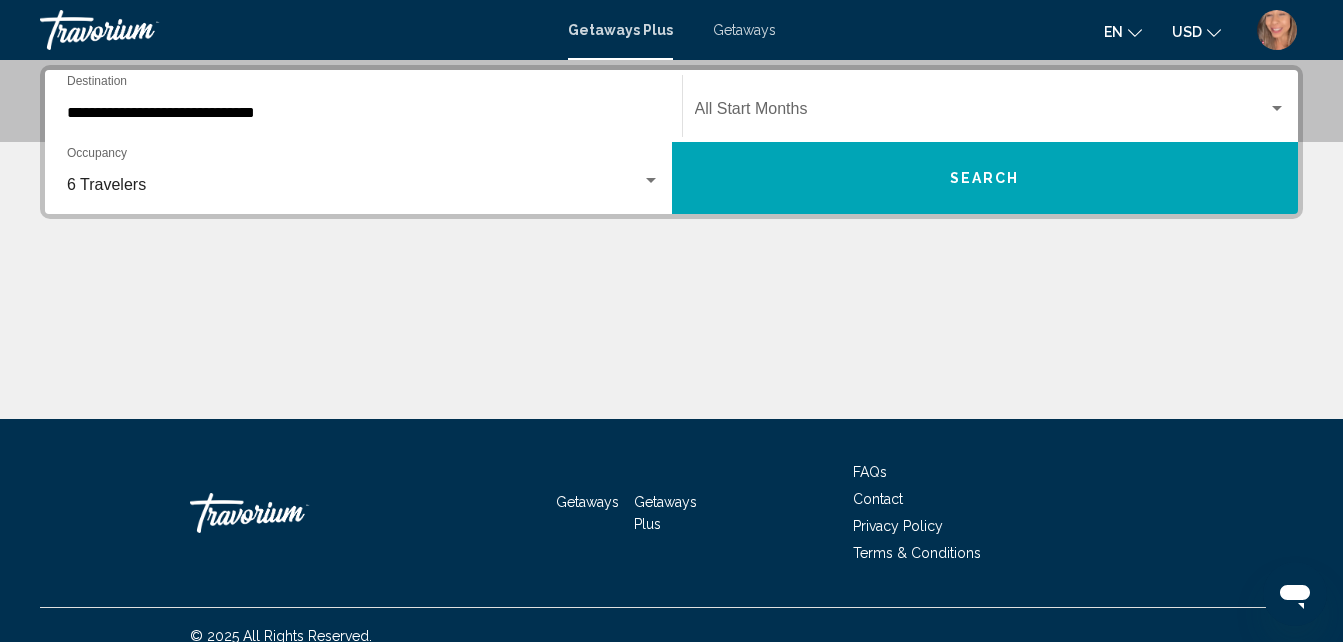 click on "Start Month All Start Months" 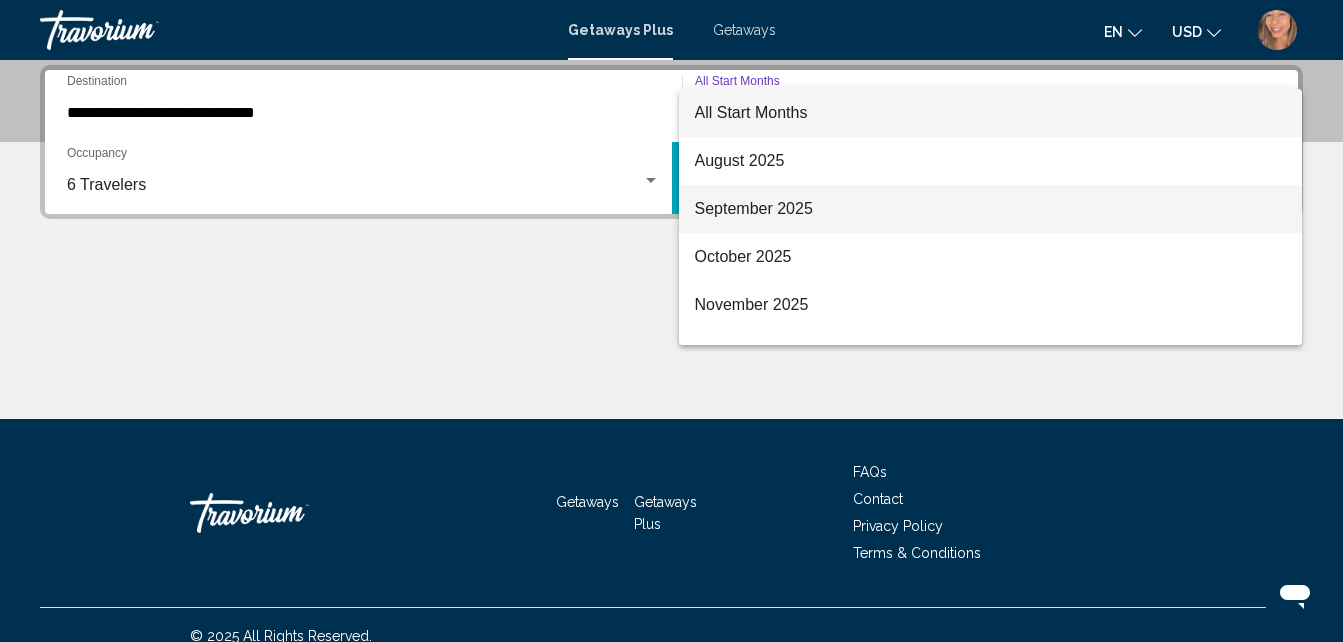 click on "September 2025" at bounding box center (991, 209) 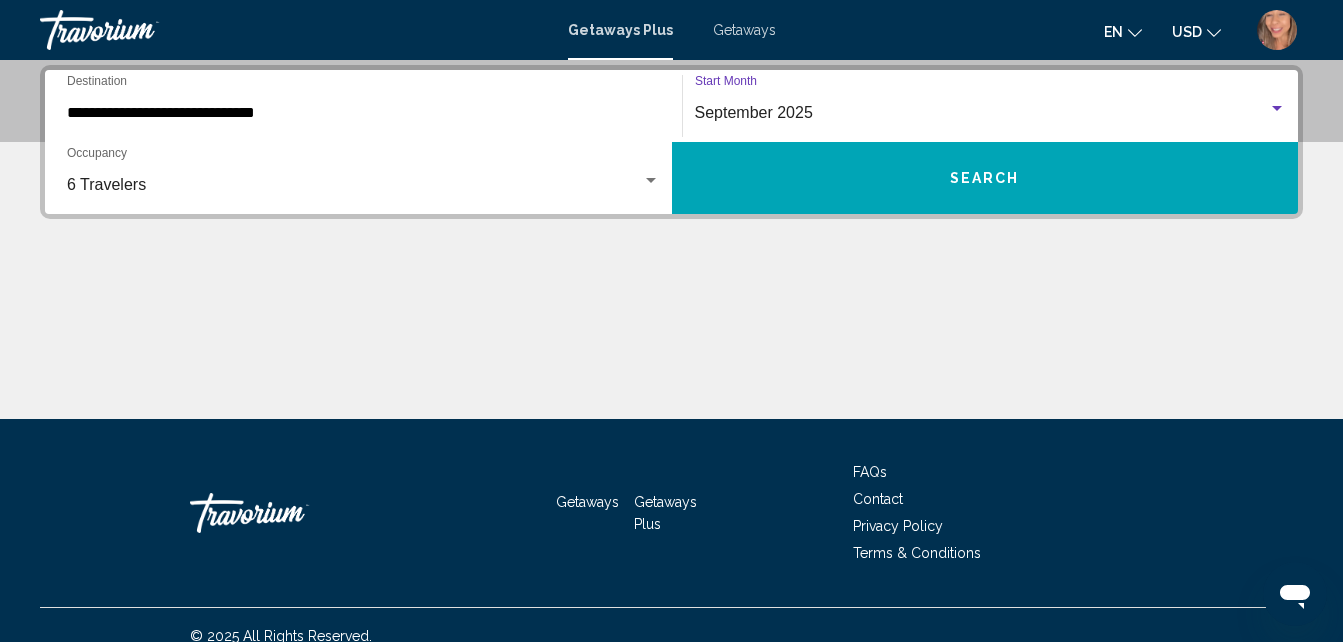 click on "Search" at bounding box center (985, 177) 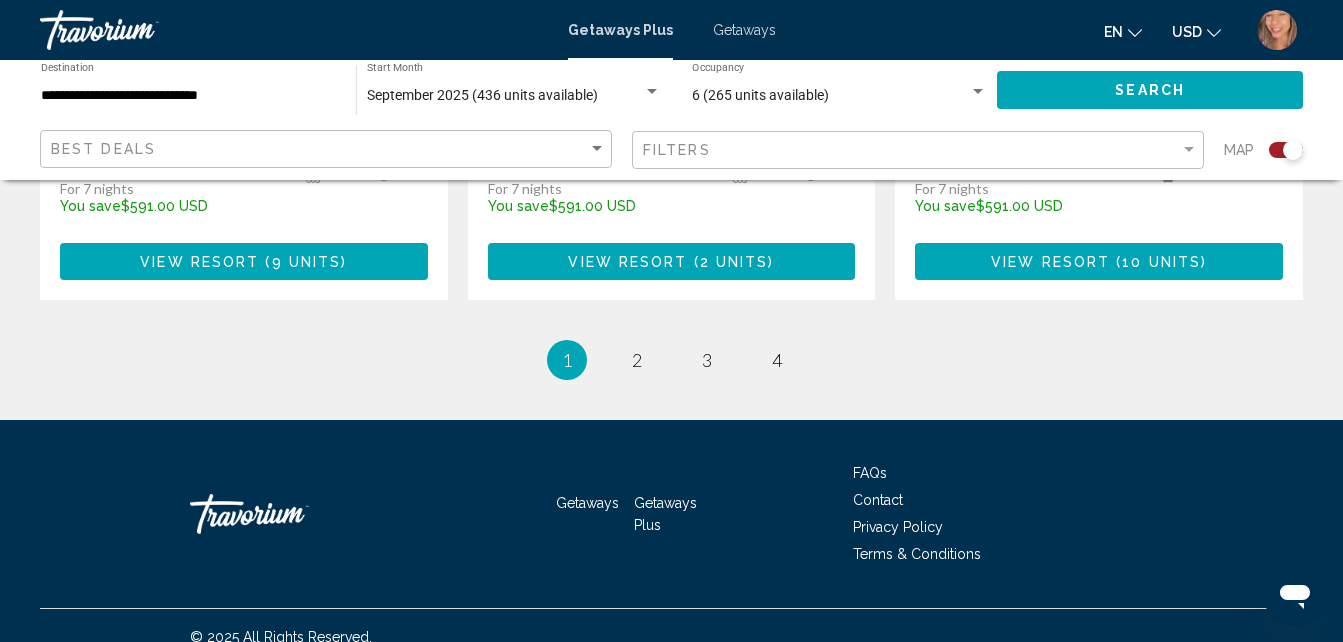 scroll, scrollTop: 3388, scrollLeft: 0, axis: vertical 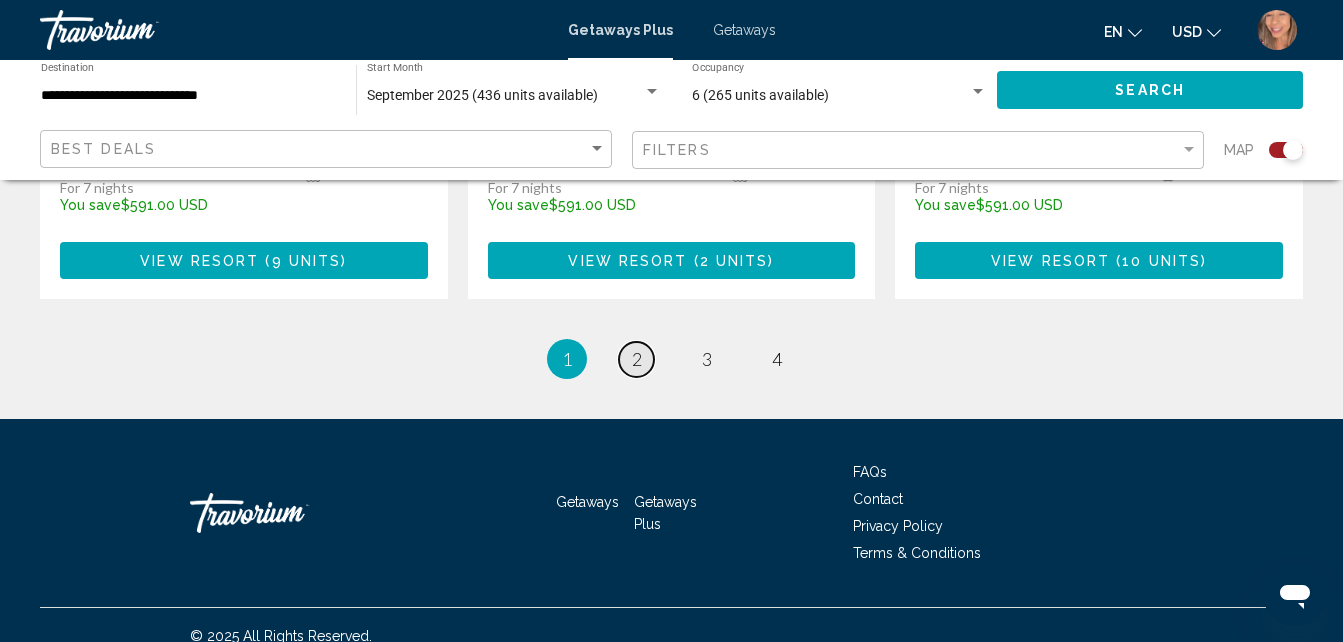 click on "2" at bounding box center [637, 359] 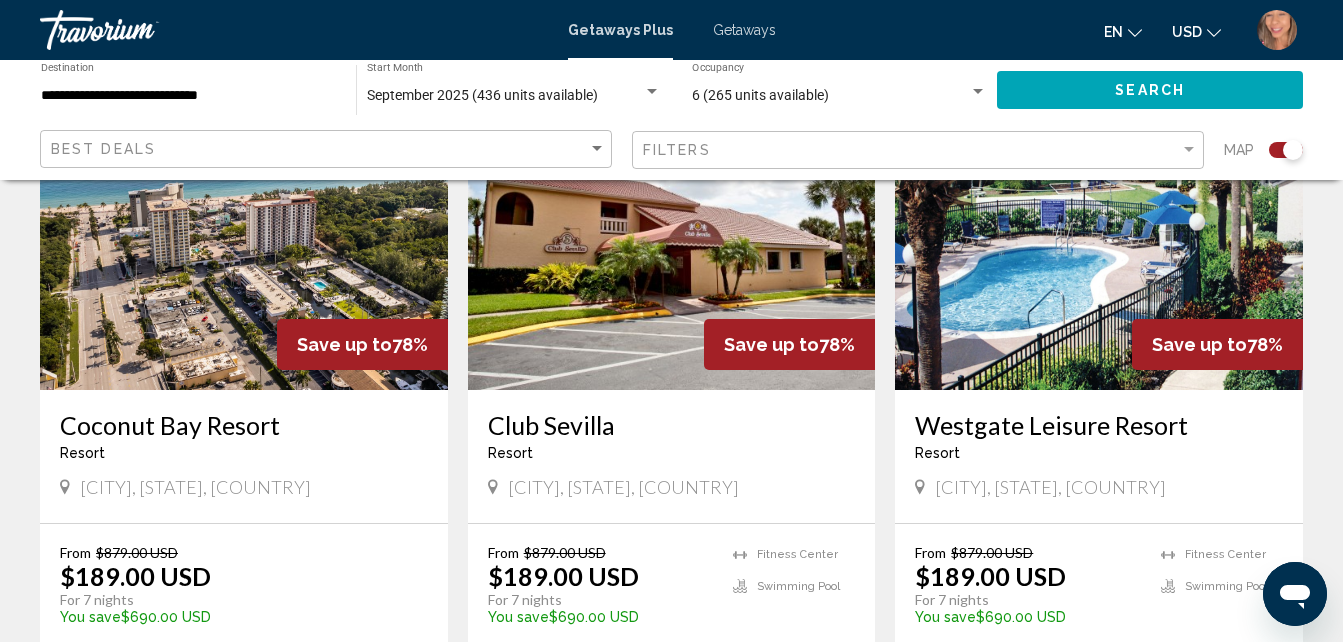 scroll, scrollTop: 2343, scrollLeft: 0, axis: vertical 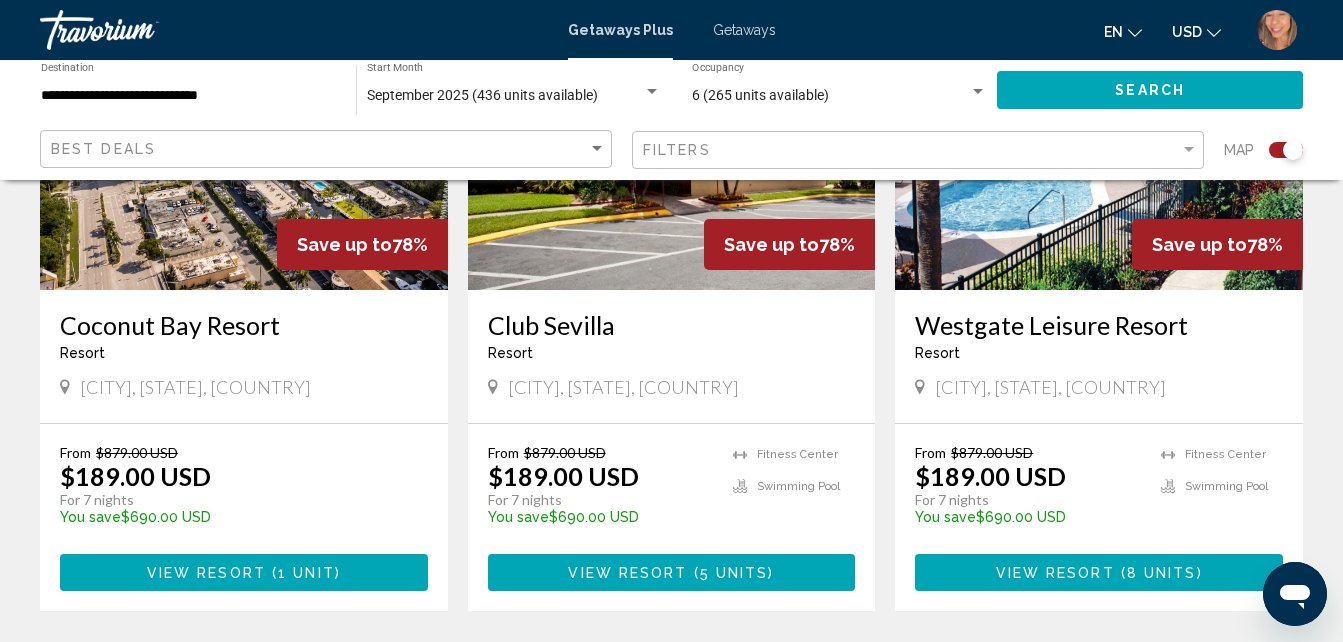 click on "Getaways" at bounding box center [744, 30] 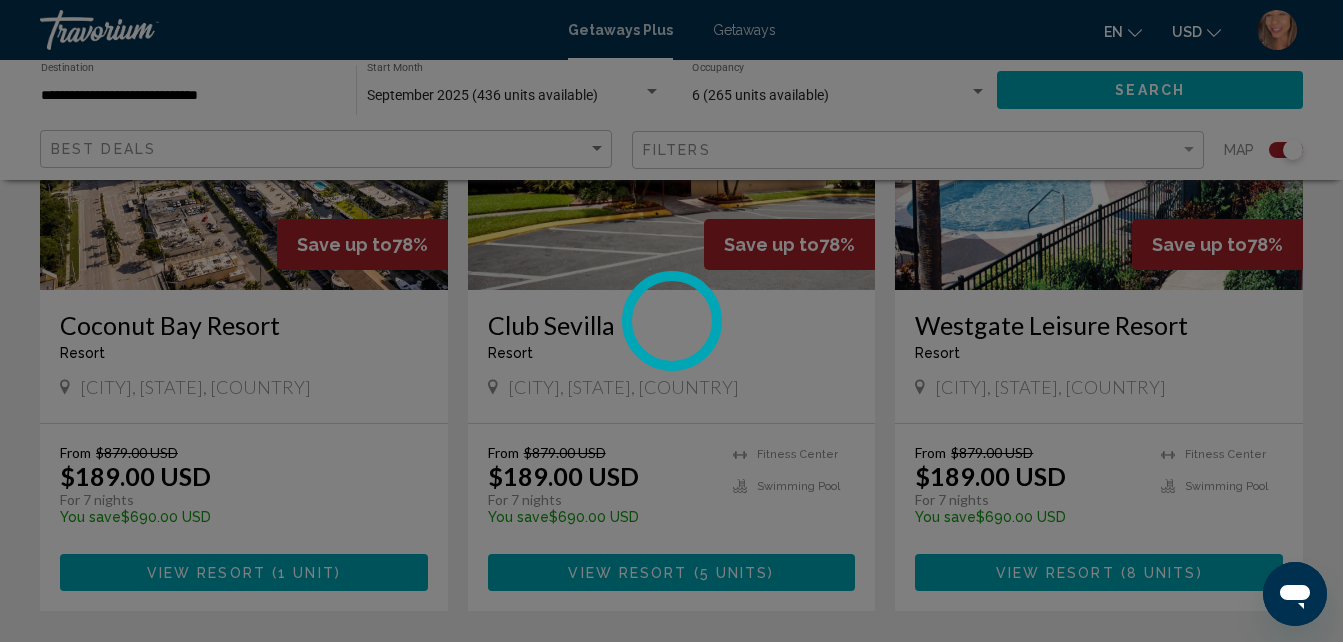 scroll, scrollTop: 0, scrollLeft: 0, axis: both 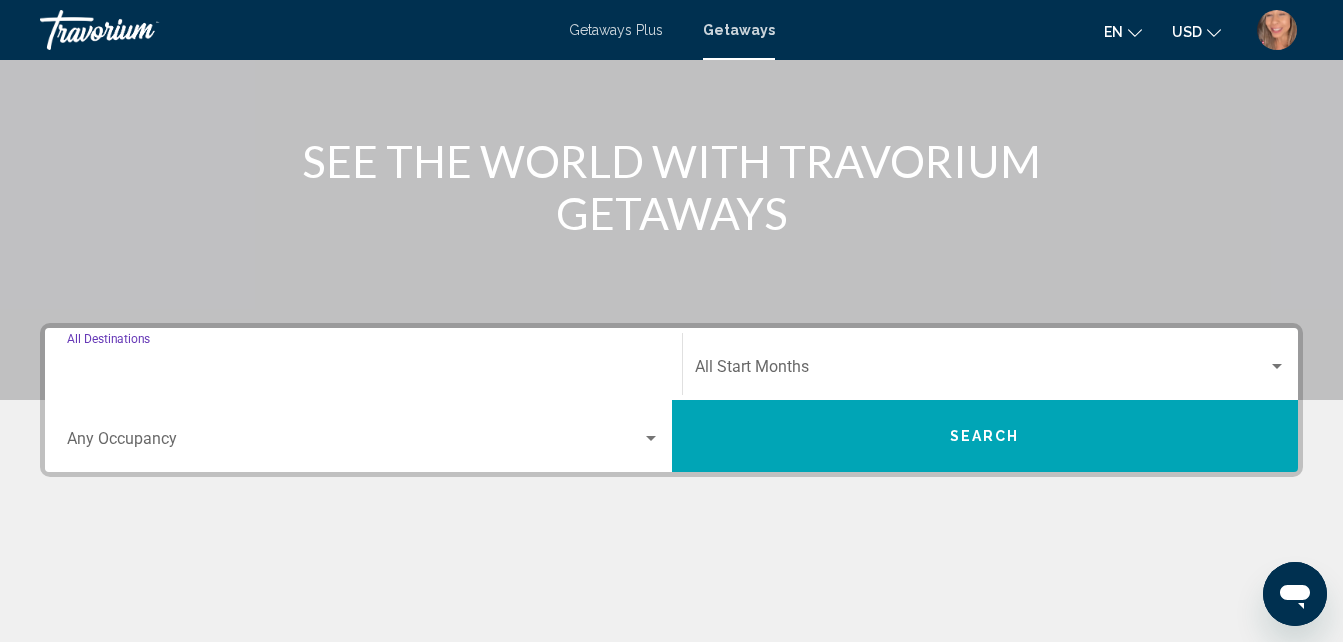 click on "Destination All Destinations" at bounding box center [363, 371] 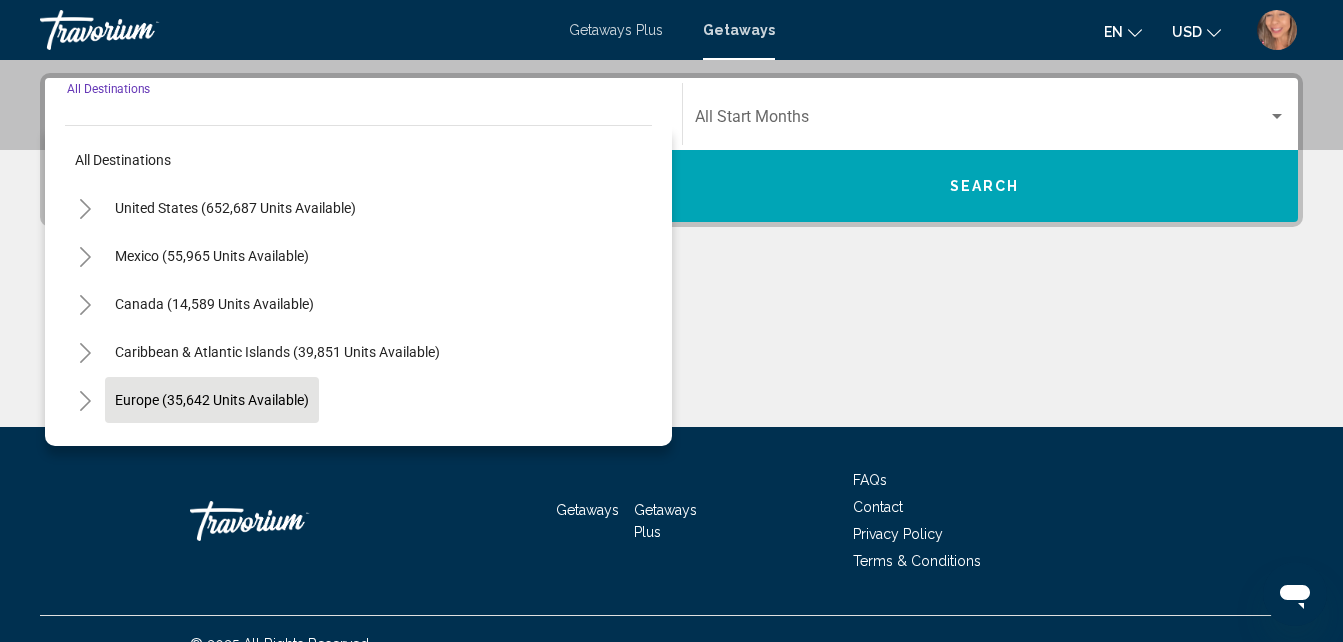scroll, scrollTop: 458, scrollLeft: 0, axis: vertical 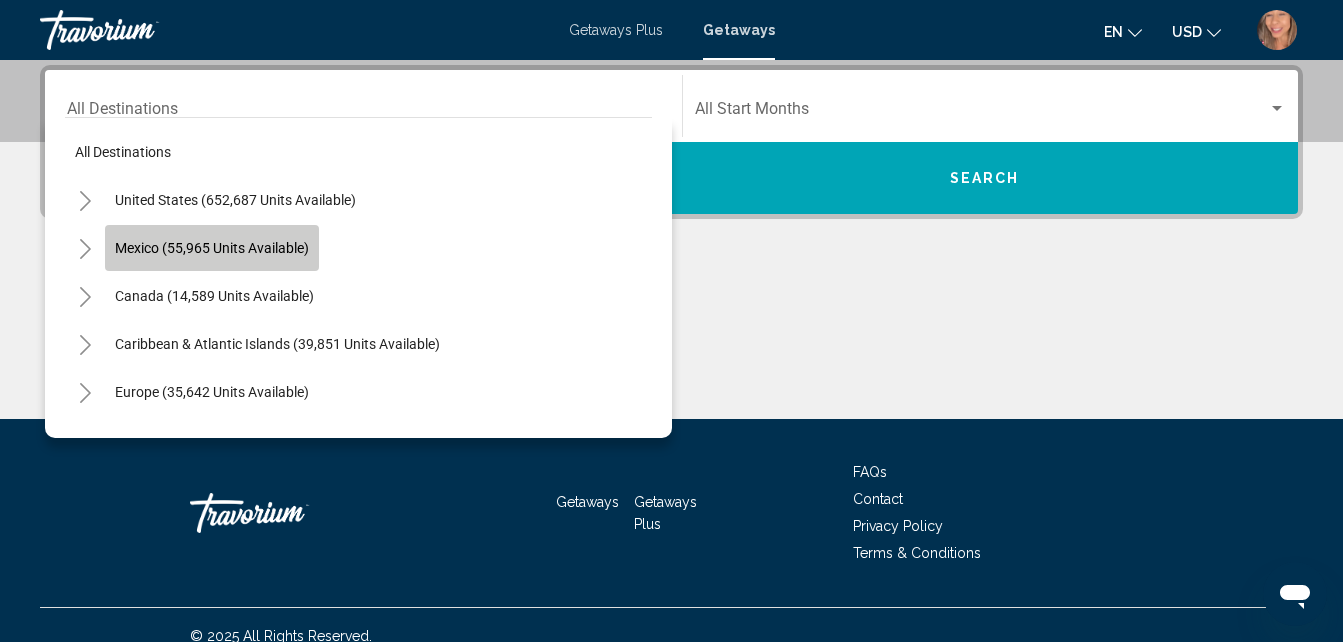 click on "Mexico (55,965 units available)" 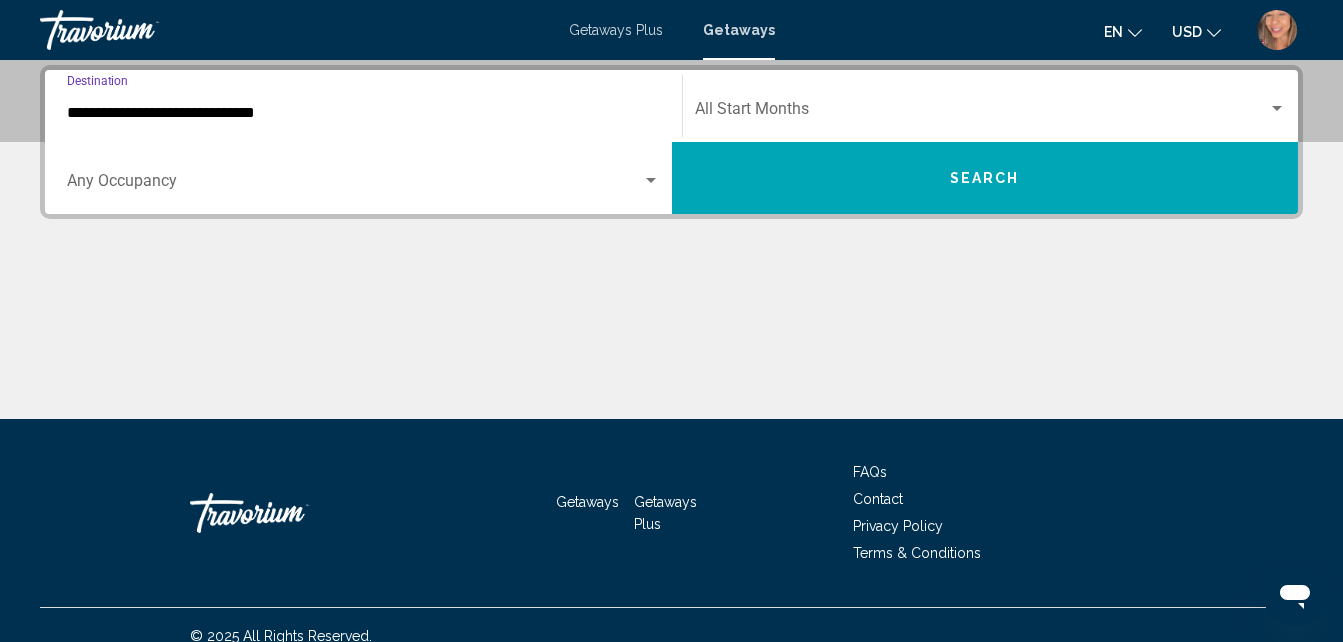 click on "Occupancy Any Occupancy" at bounding box center (363, 178) 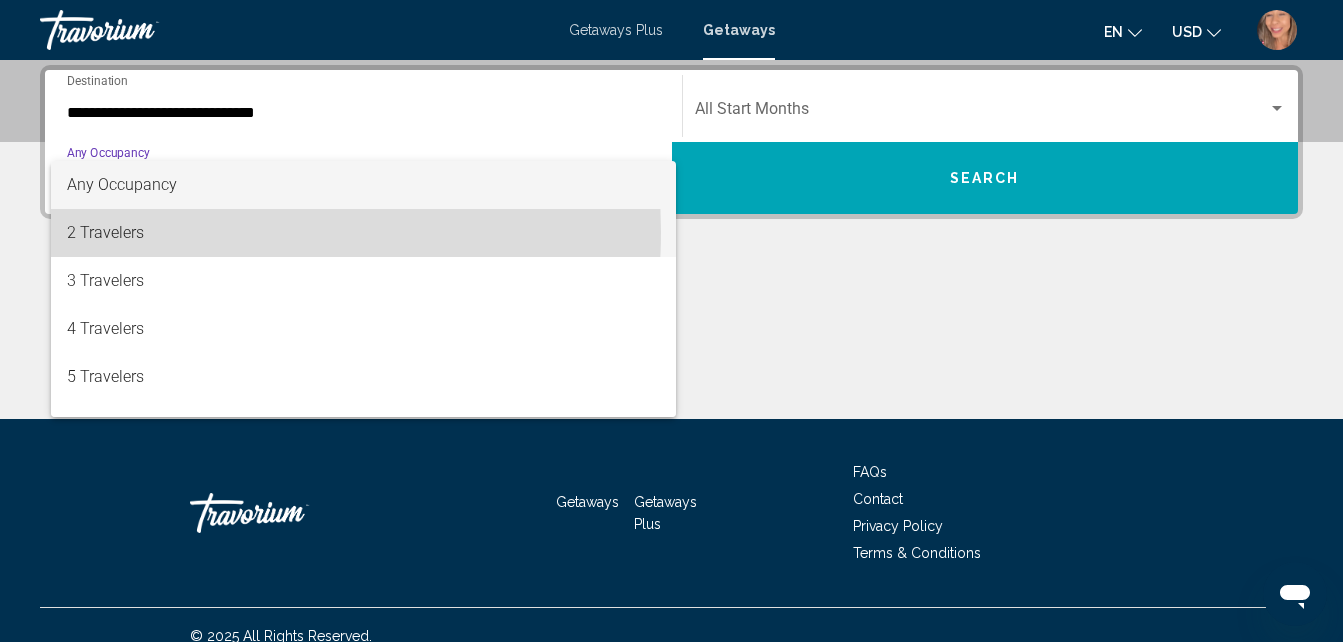 click on "2 Travelers" at bounding box center (363, 233) 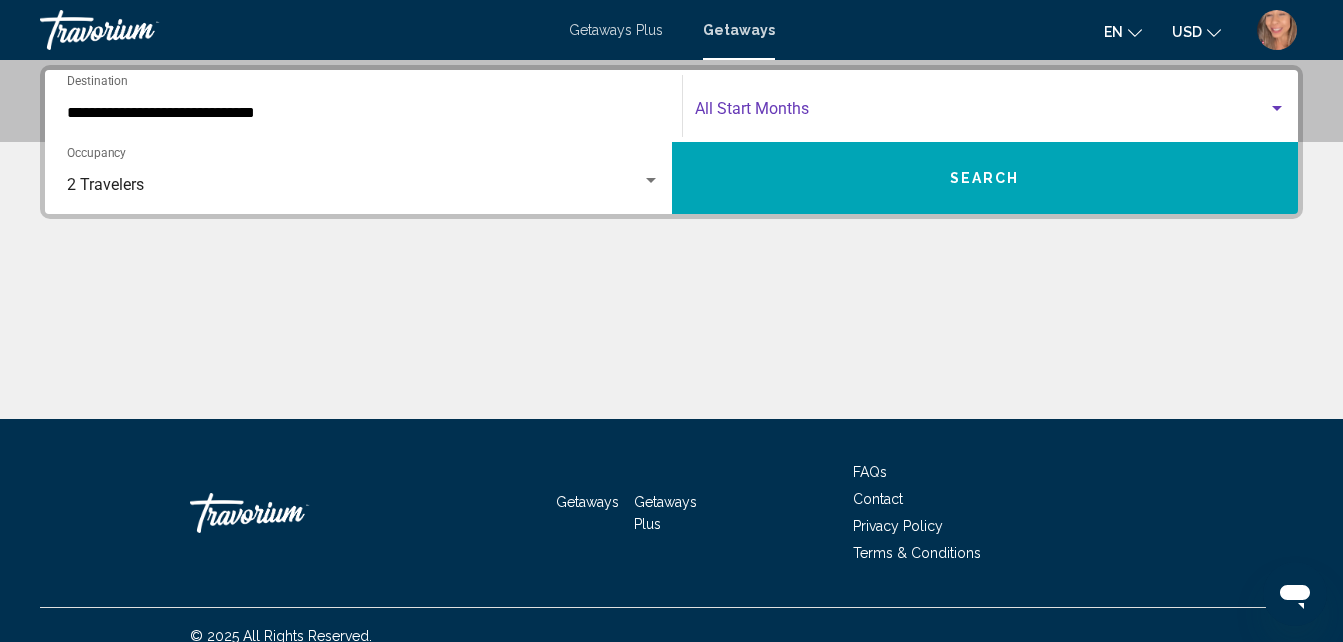 click at bounding box center (982, 113) 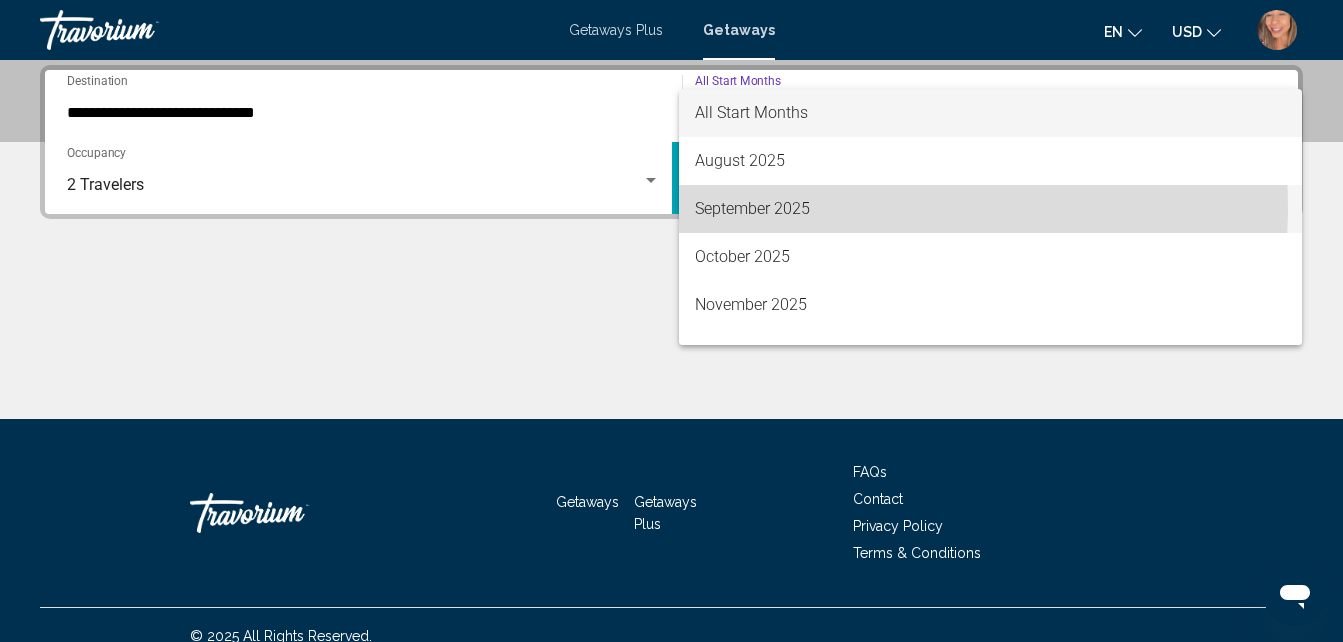 click on "September 2025" at bounding box center [991, 209] 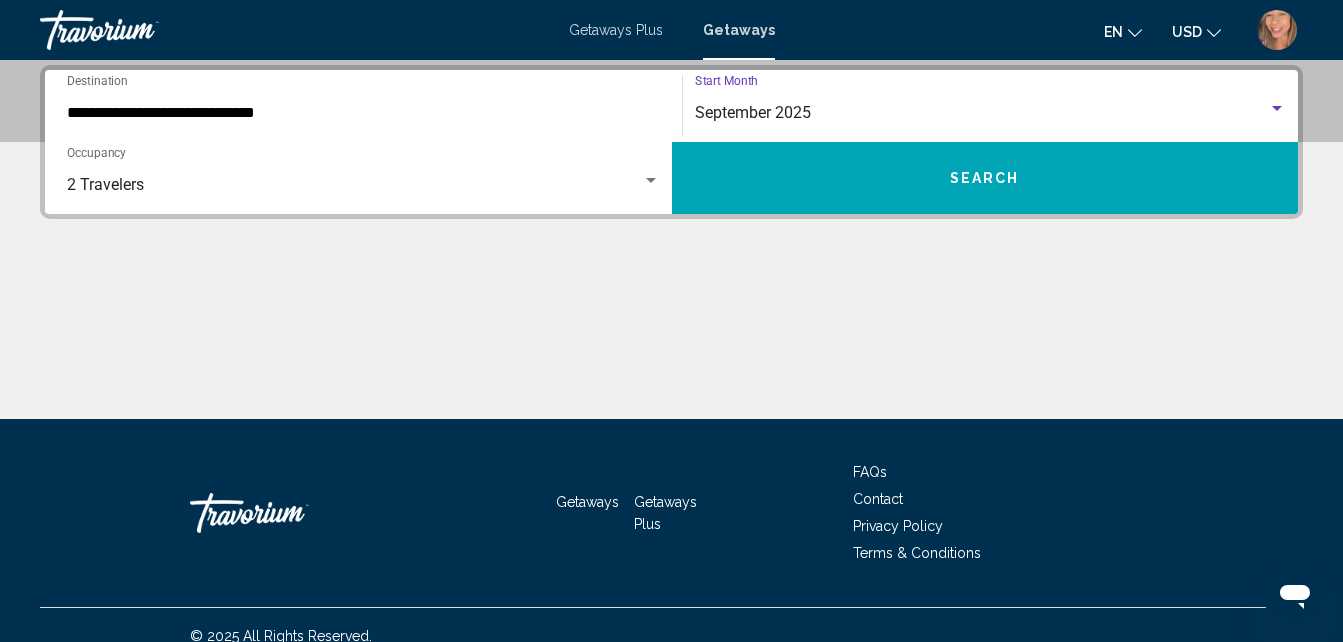 click on "Search" at bounding box center (985, 178) 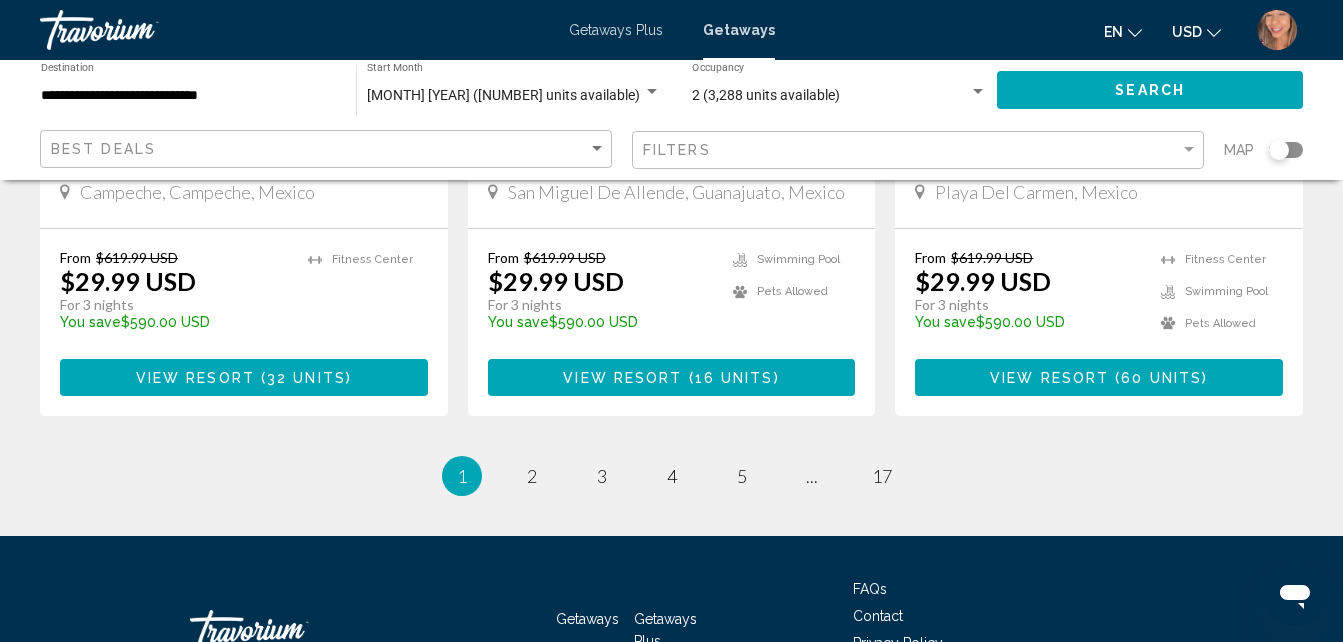 scroll, scrollTop: 2662, scrollLeft: 0, axis: vertical 